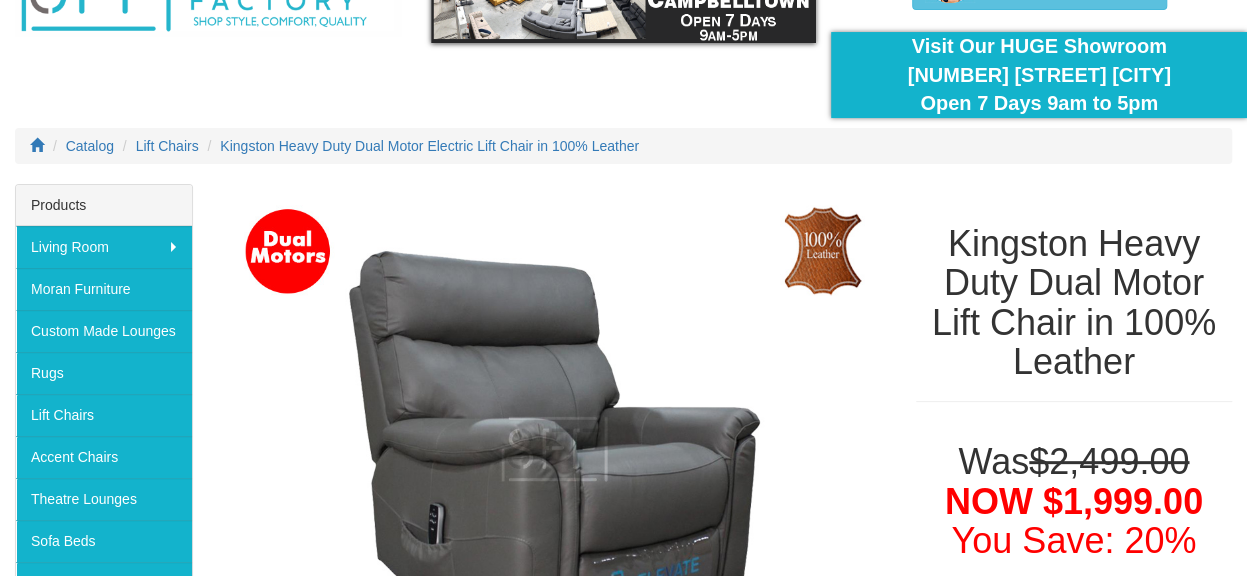 scroll, scrollTop: 70, scrollLeft: 0, axis: vertical 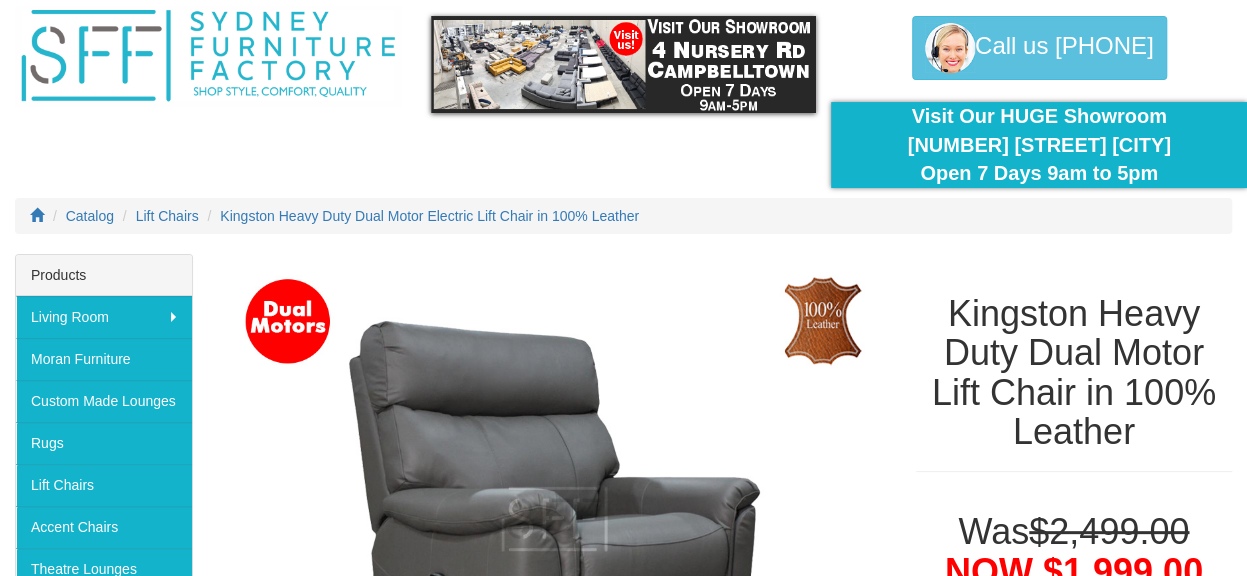 click on "Catalog
Lift Chairs
Kingston Heavy Duty Dual Motor Electric Lift Chair in 100% Leather" at bounding box center (623, 216) 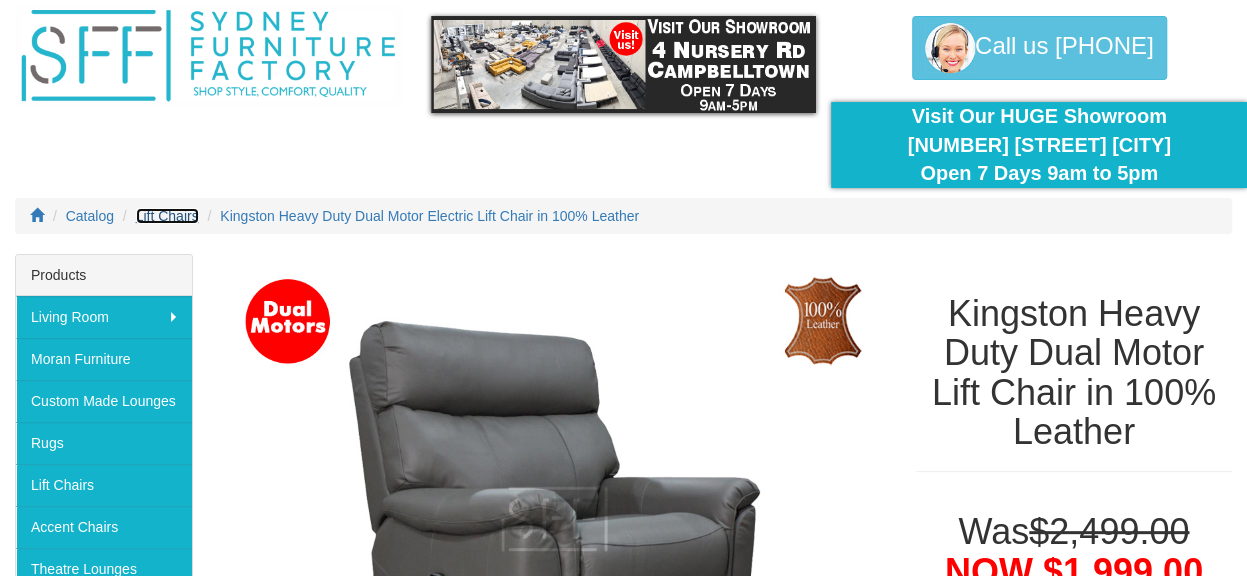 click on "Lift Chairs" at bounding box center (167, 216) 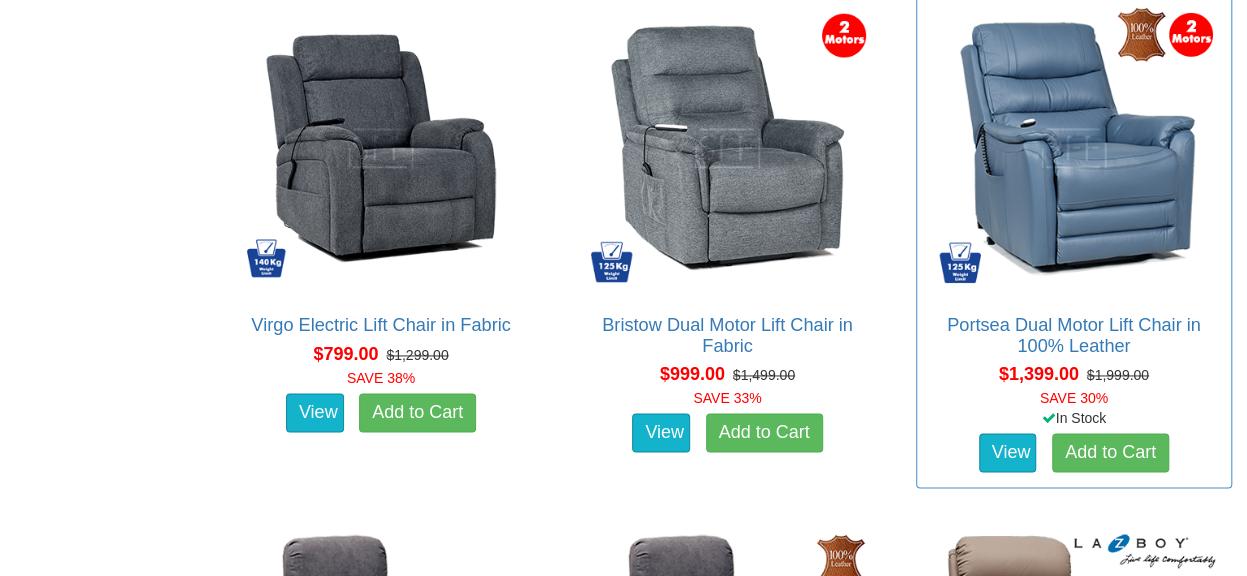 scroll, scrollTop: 1324, scrollLeft: 0, axis: vertical 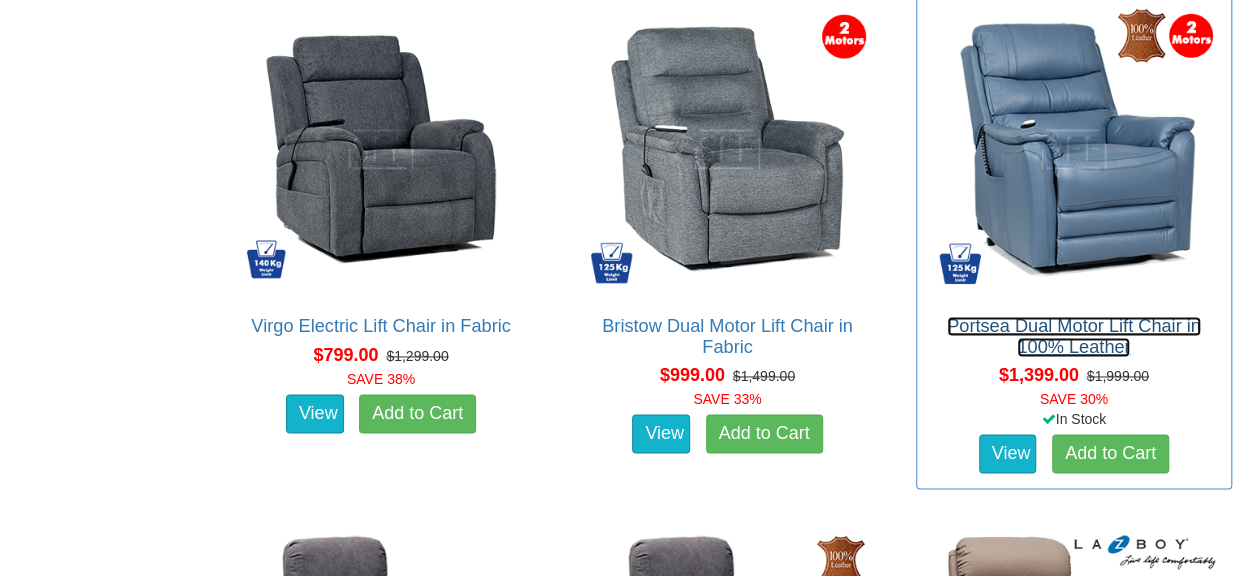 click on "Portsea Dual Motor Lift Chair in 100% Leather" at bounding box center [1074, 336] 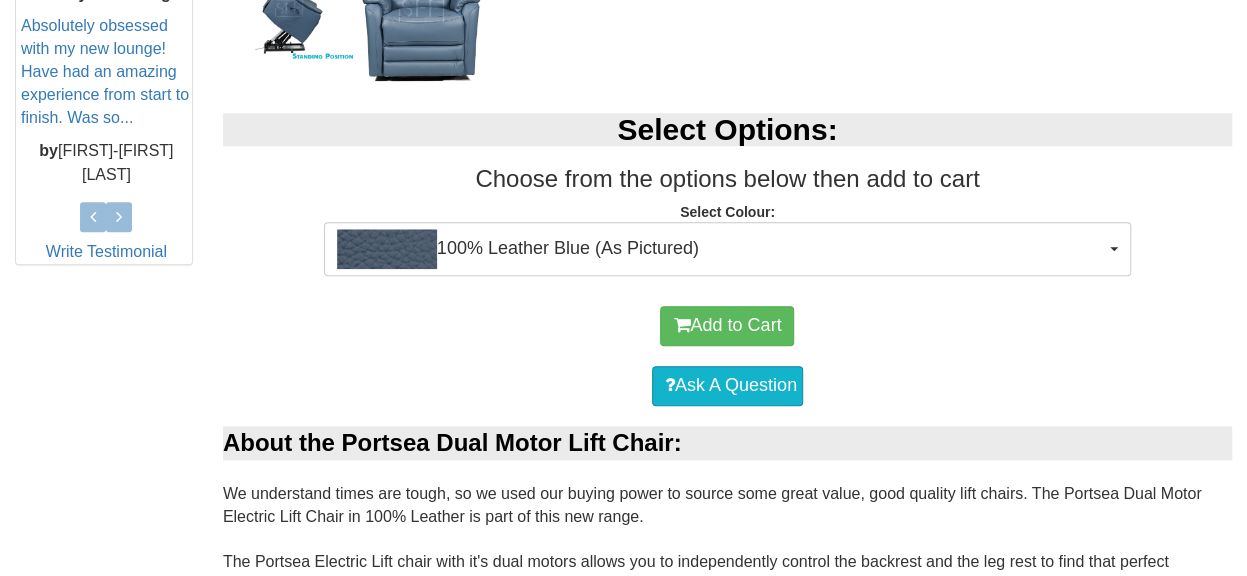 scroll, scrollTop: 938, scrollLeft: 0, axis: vertical 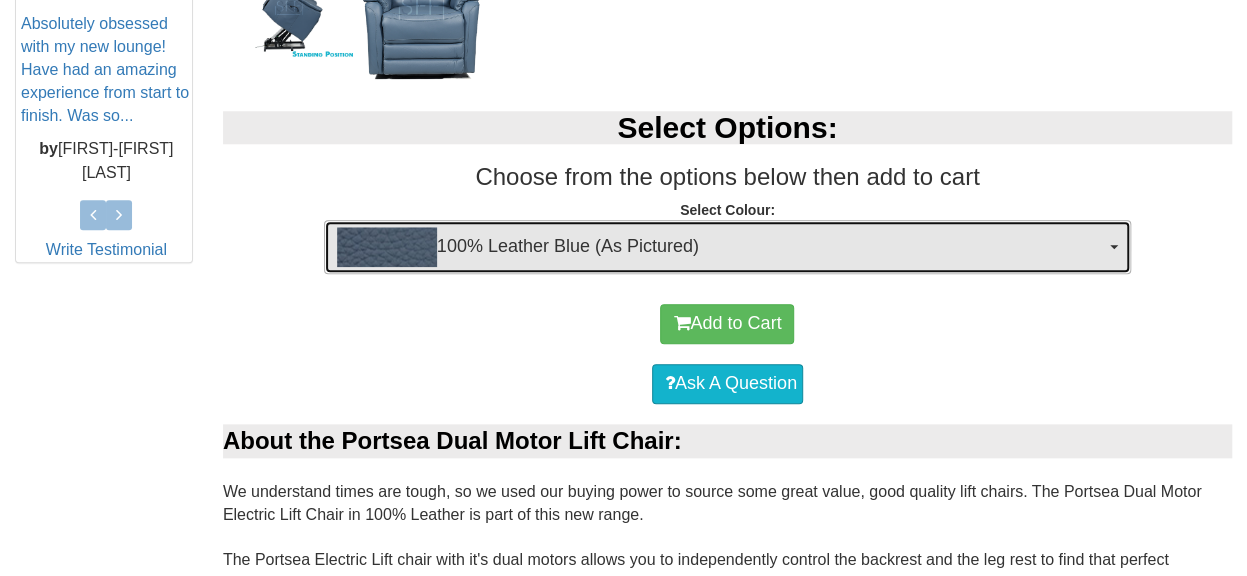click on "100% Leather Blue (As Pictured)" at bounding box center [727, 247] 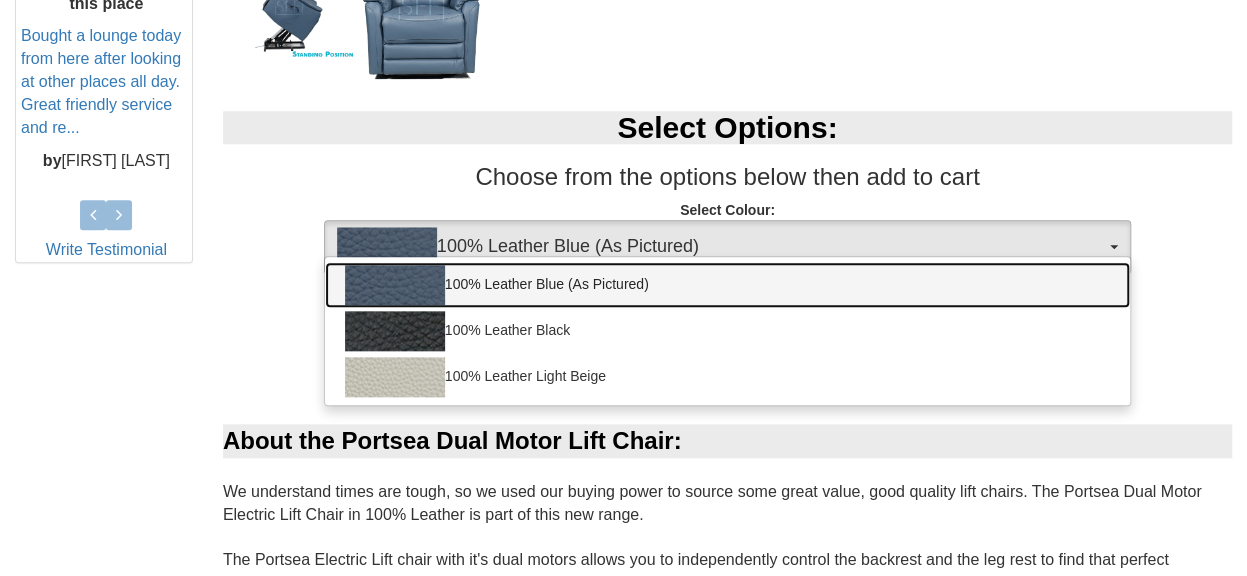 click on "100% Leather Blue (As Pictured)" at bounding box center (727, 285) 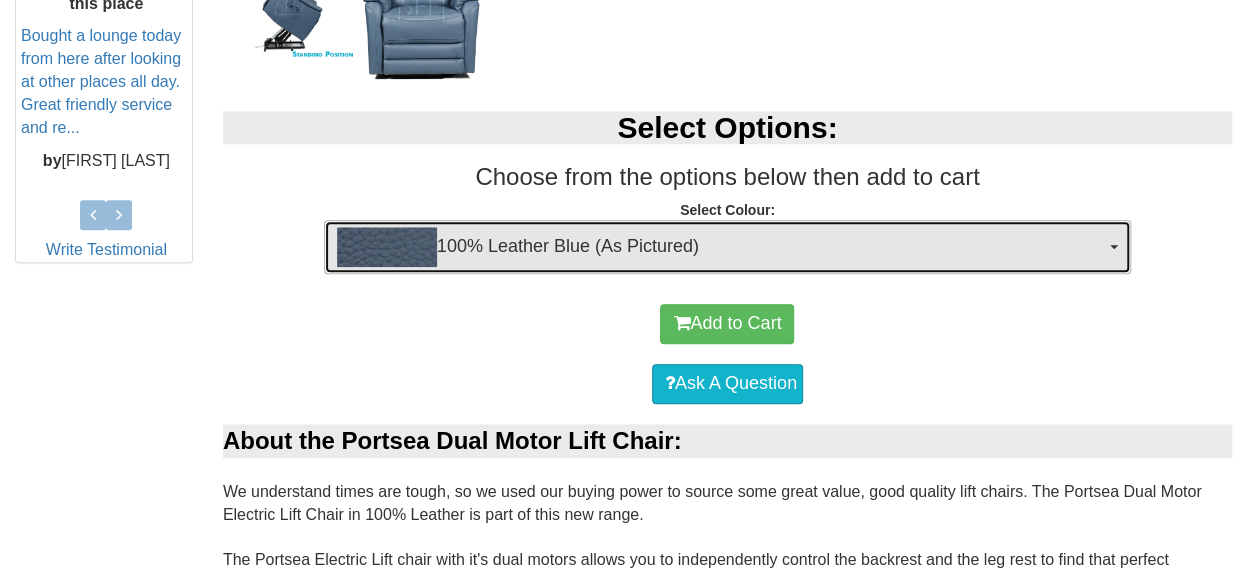 click on "100% Leather Blue (As Pictured)" at bounding box center [727, 247] 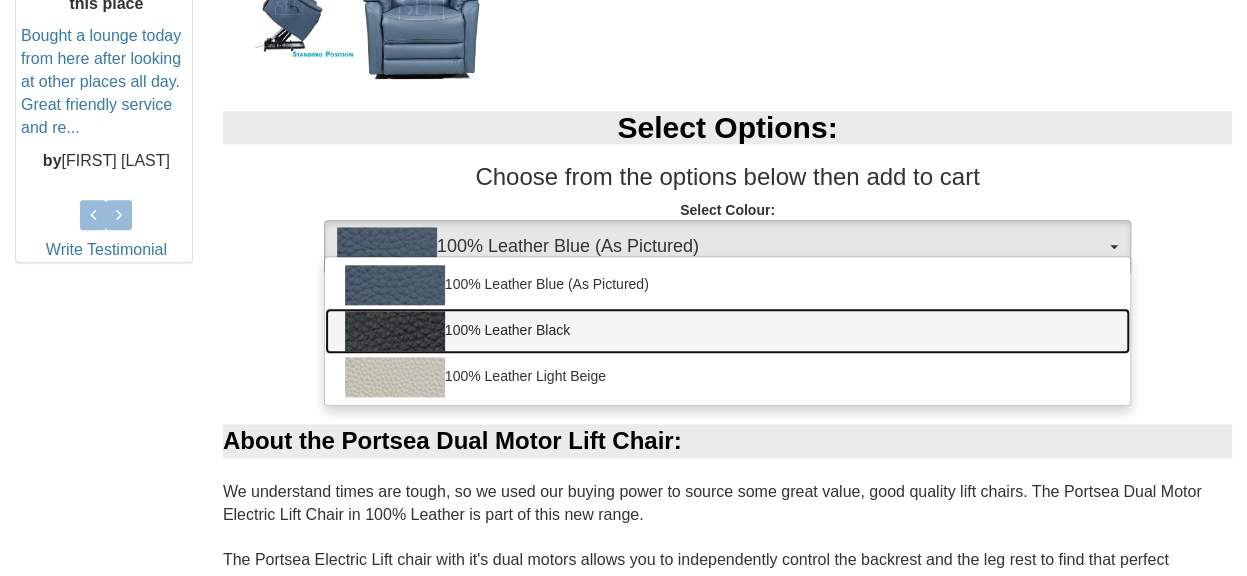 click on "100% Leather Black" at bounding box center [727, 331] 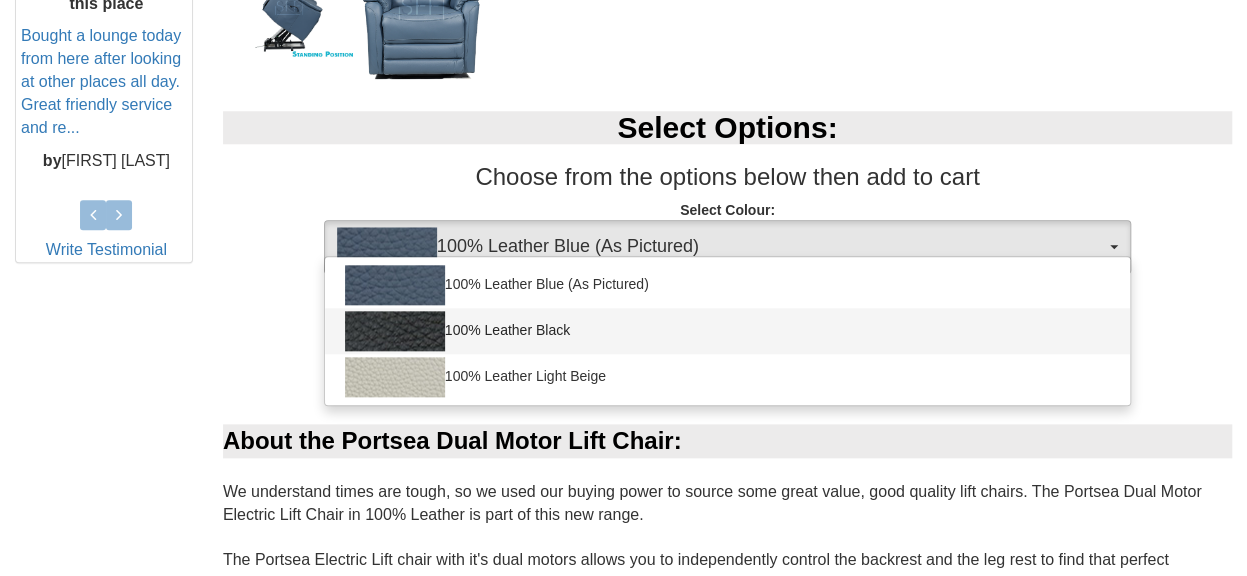 select on "1145" 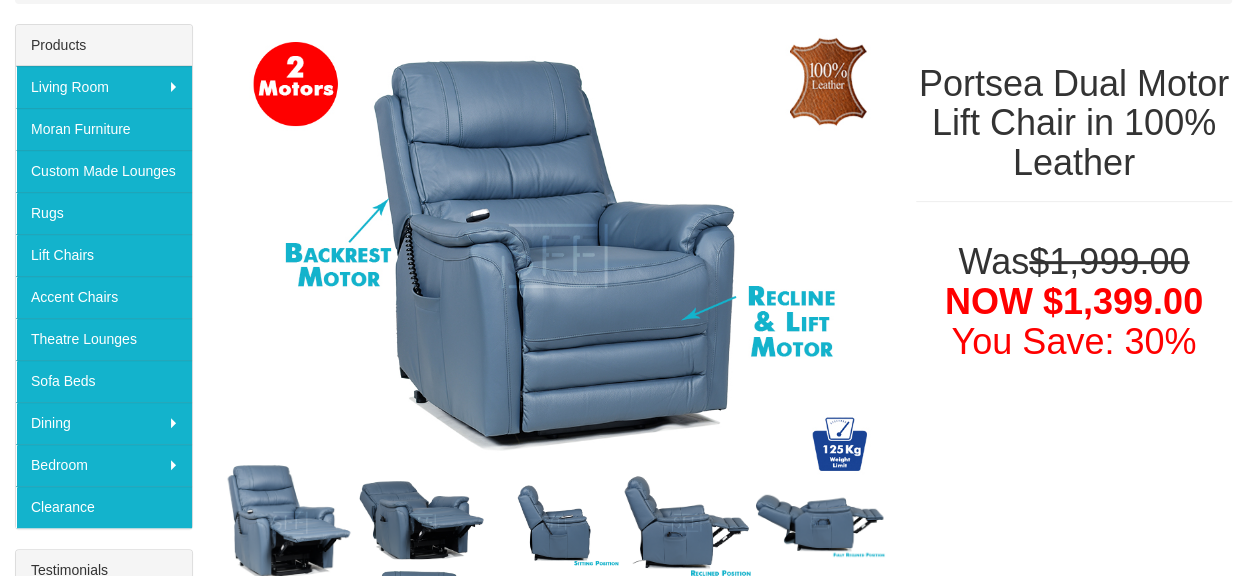 scroll, scrollTop: 295, scrollLeft: 0, axis: vertical 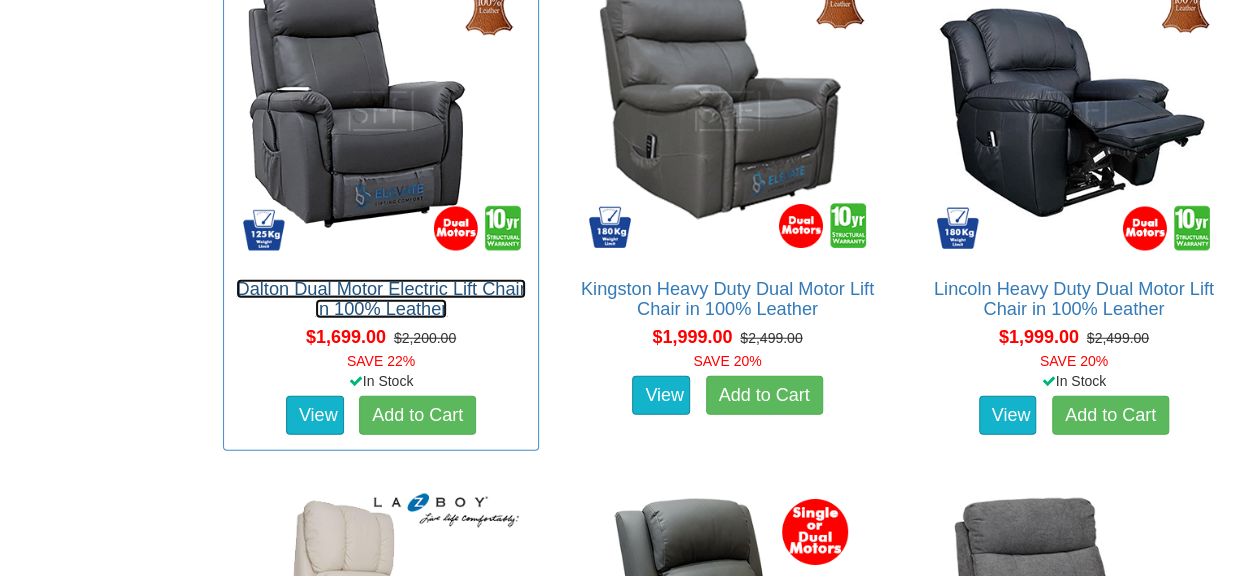 click on "Dalton Dual Motor Electric Lift Chair in 100% Leather" at bounding box center [380, 299] 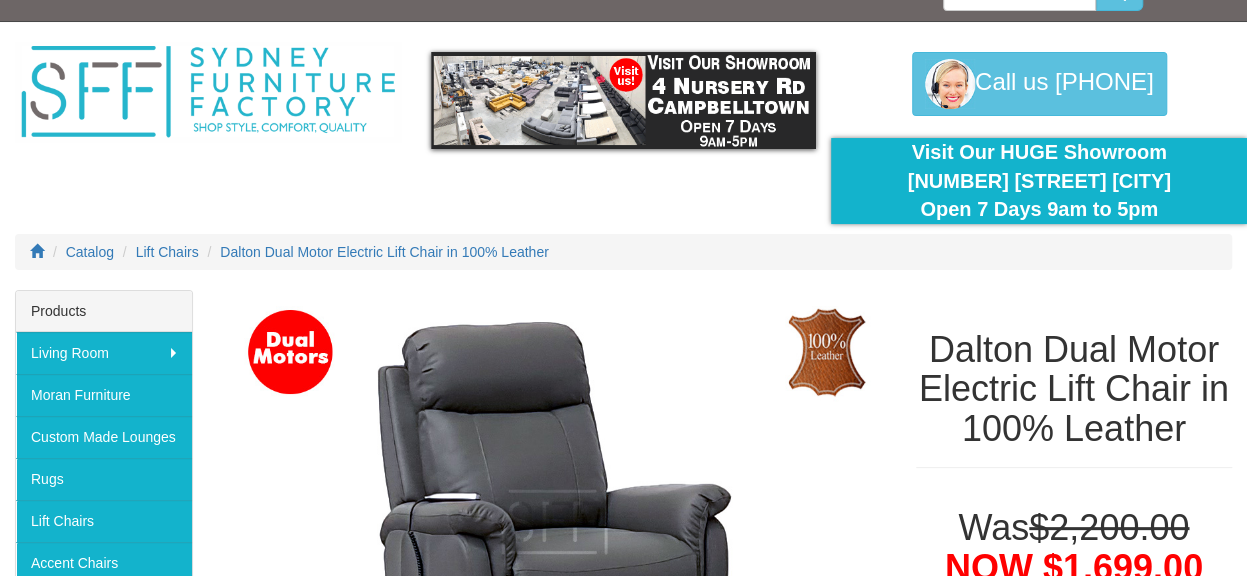 scroll, scrollTop: 0, scrollLeft: 0, axis: both 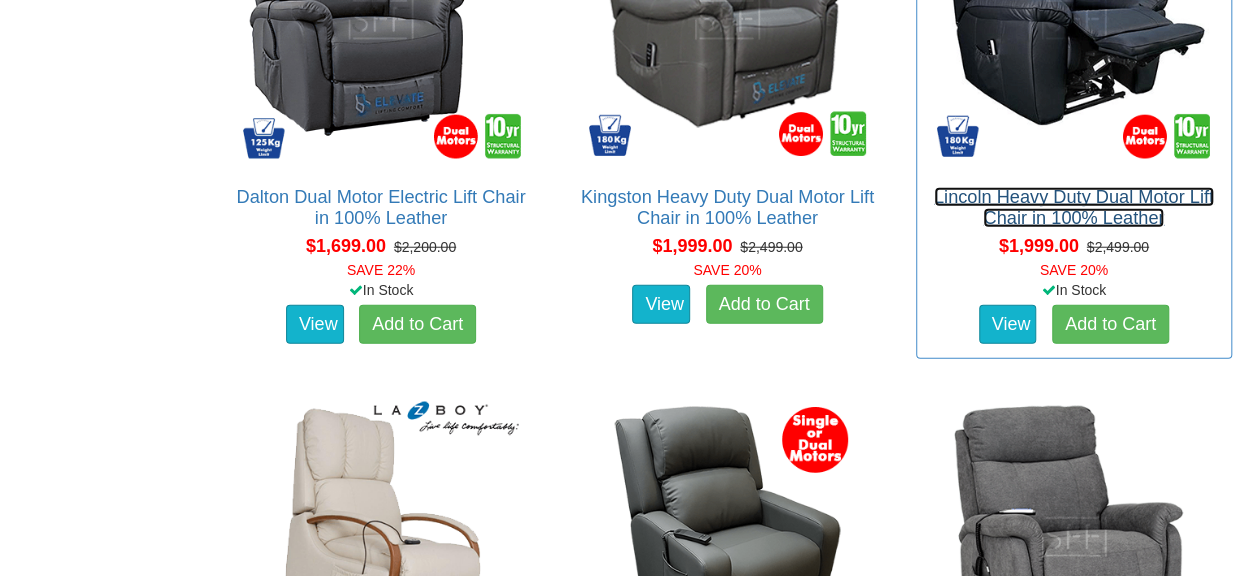 click on "Lincoln Heavy Duty Dual Motor Lift Chair in 100% Leather" at bounding box center (1074, 207) 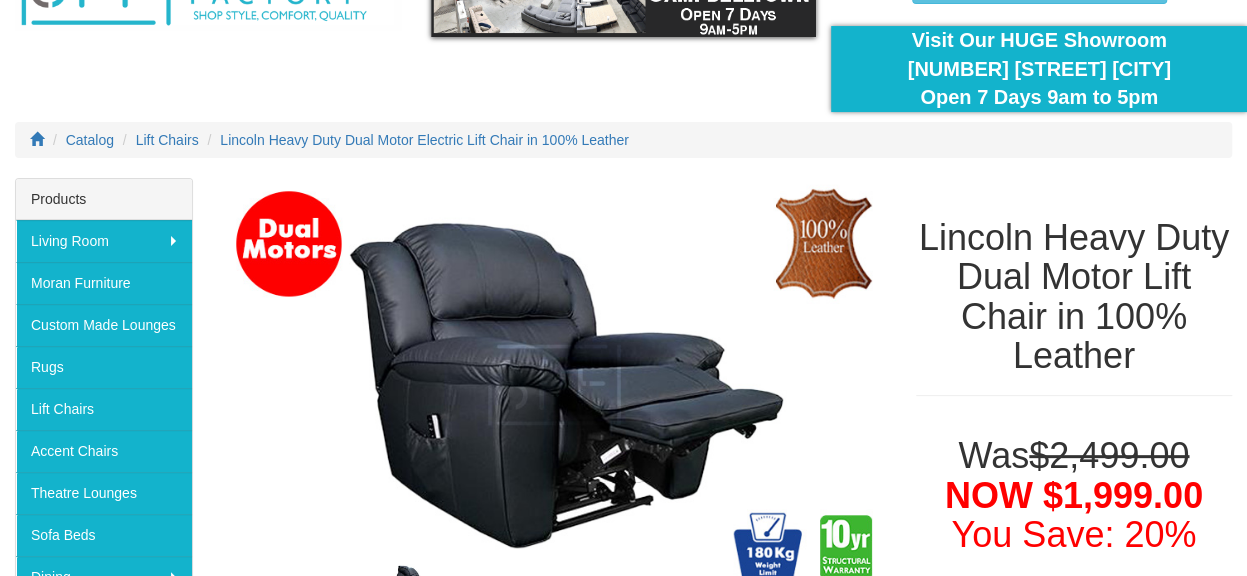 scroll, scrollTop: 144, scrollLeft: 0, axis: vertical 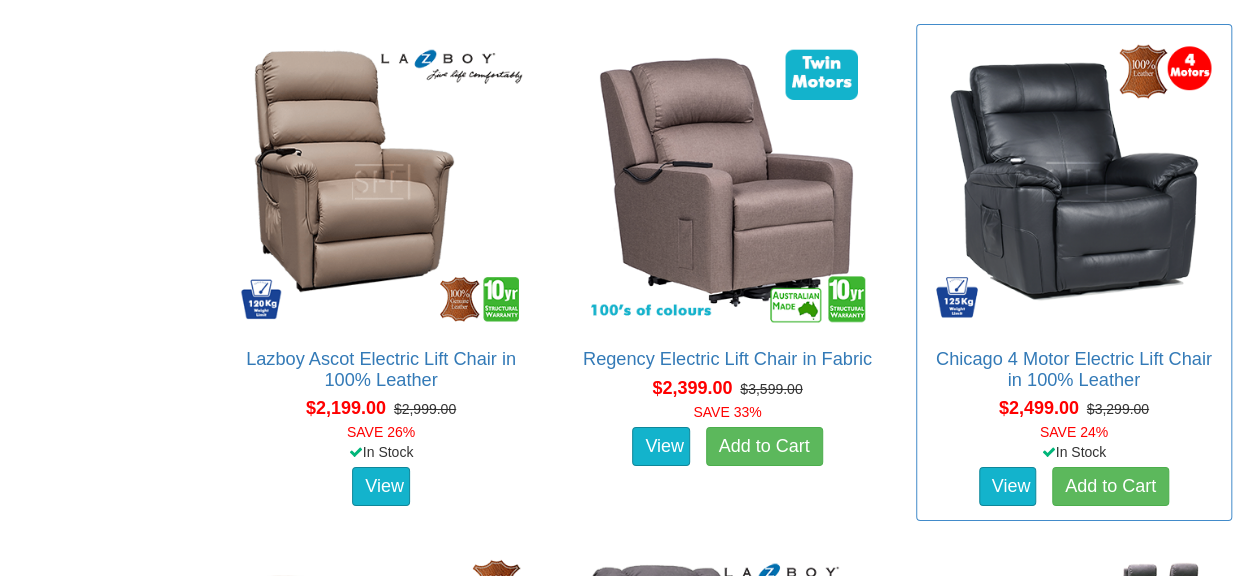 click on "Chicago 4 Motor Electric Lift Chair in 100% Leather               About the Chicago Quad (4) Motor Lift Chair:
If you've had trouble finding a lift chair that won't adjust to…               $2,499.00    $3,299.00 SAVE 24%           In Stock         View        Add to Cart" at bounding box center [1074, 272] 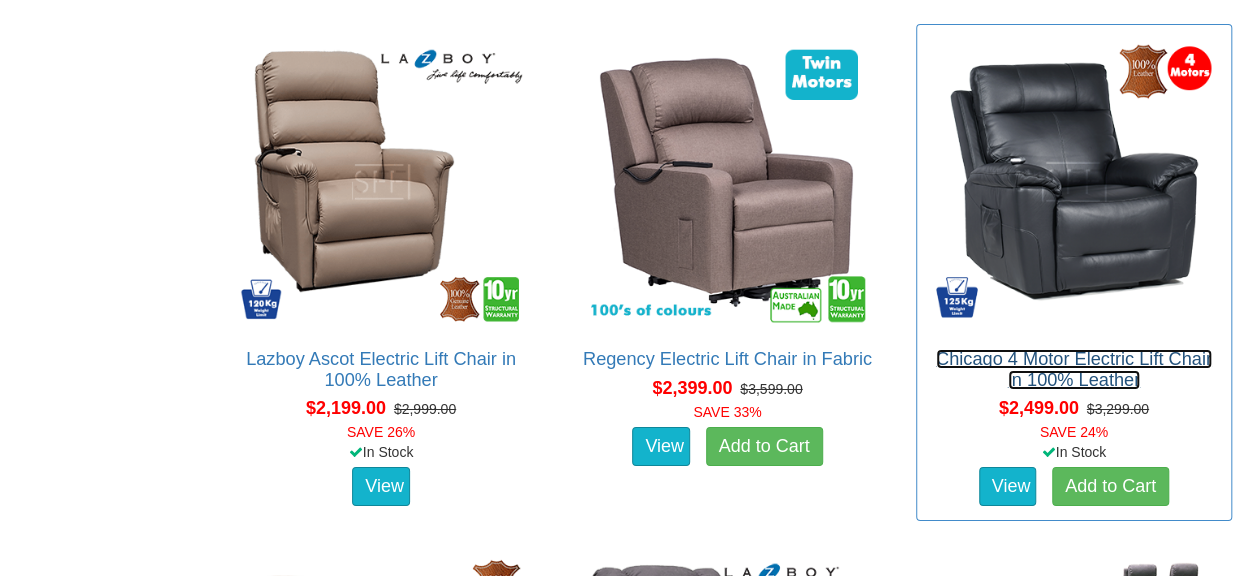 click on "Chicago 4 Motor Electric Lift Chair in 100% Leather" at bounding box center (1074, 369) 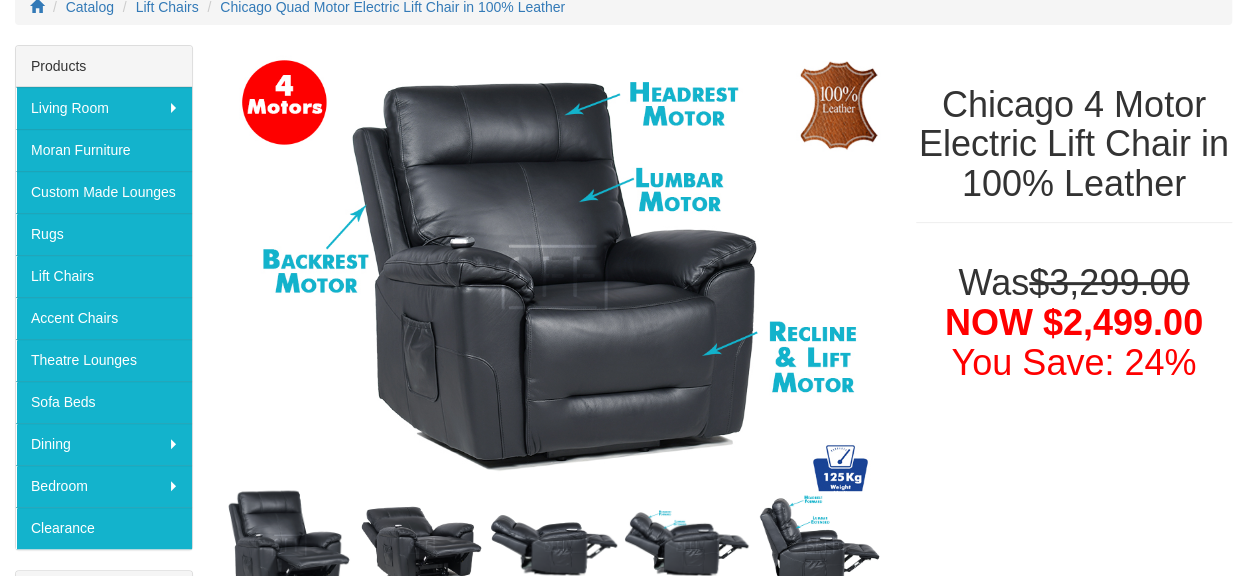 scroll, scrollTop: 234, scrollLeft: 0, axis: vertical 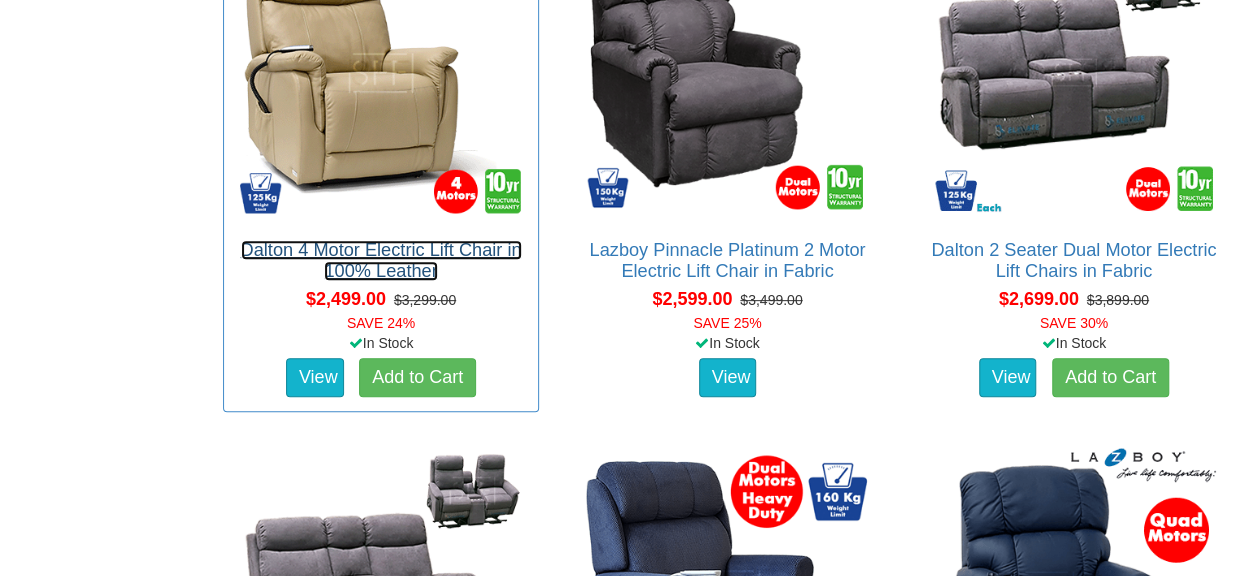 click on "Dalton 4 Motor Electric Lift Chair in 100% Leather" at bounding box center [381, 260] 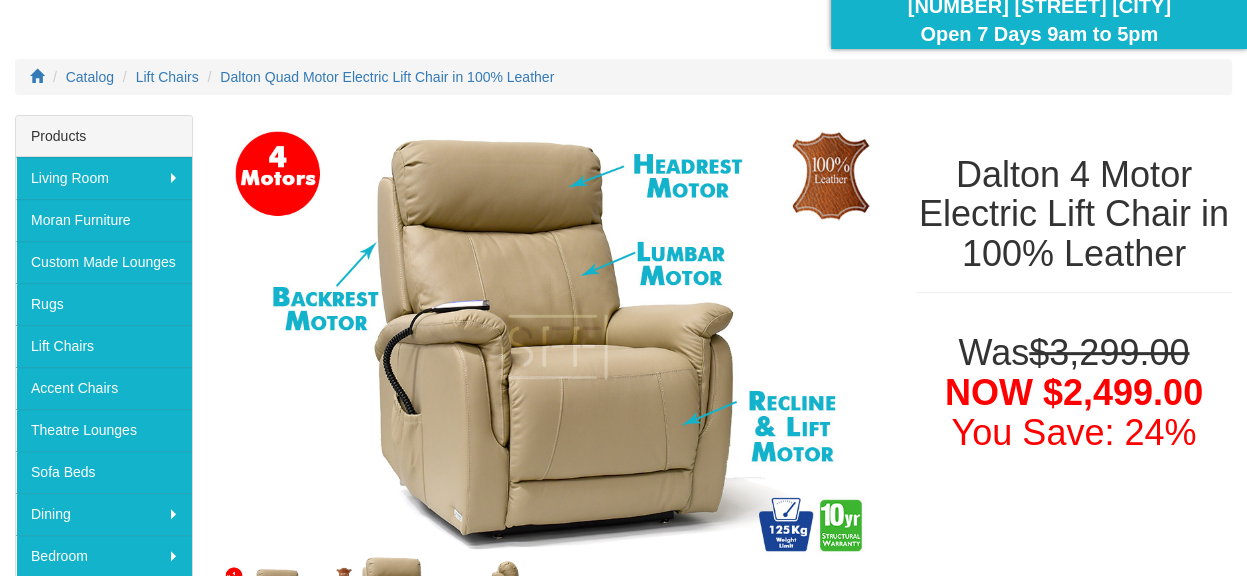 scroll, scrollTop: 206, scrollLeft: 0, axis: vertical 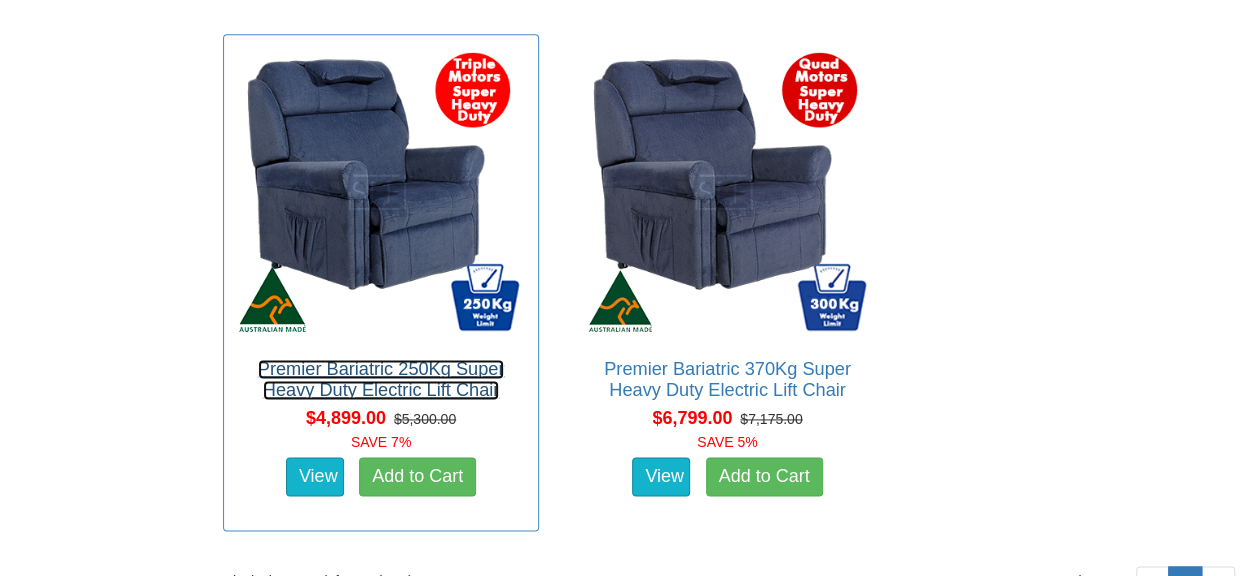 click on "Premier Bariatric 250Kg Super Heavy Duty Electric Lift Chair" at bounding box center (381, 379) 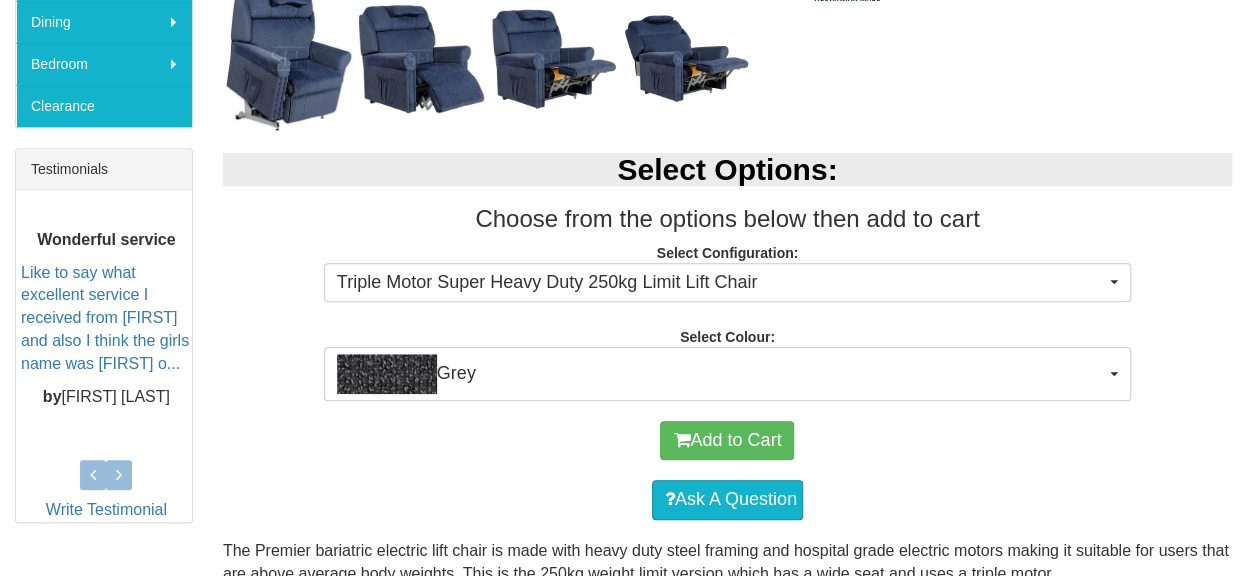 scroll, scrollTop: 699, scrollLeft: 0, axis: vertical 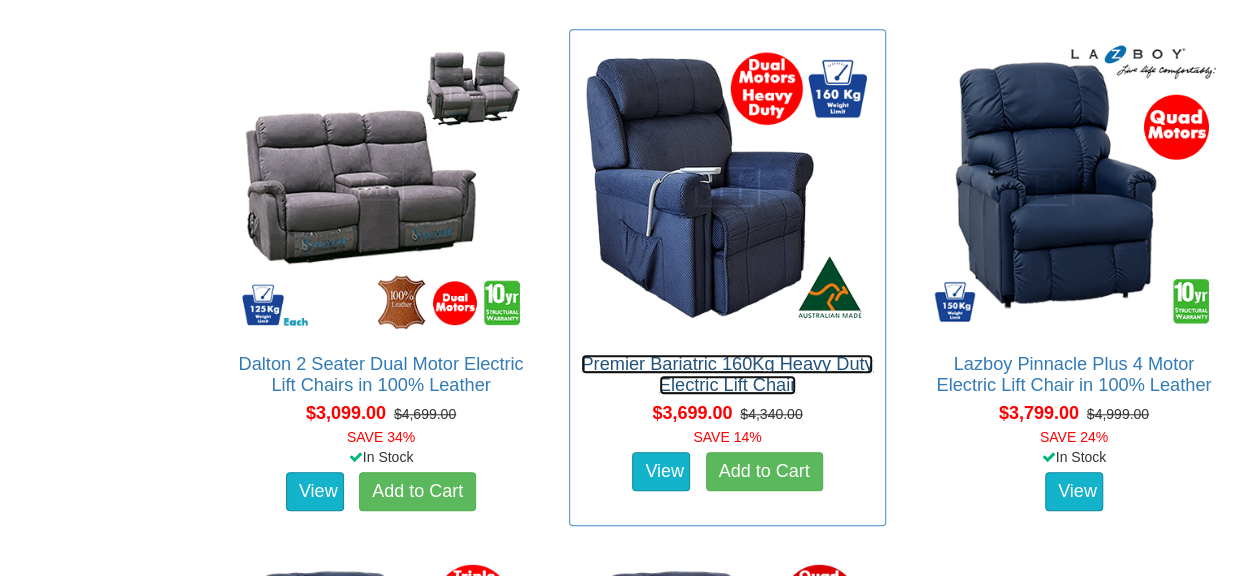 click on "Premier Bariatric 160Kg Heavy Duty Electric Lift Chair" at bounding box center [727, 374] 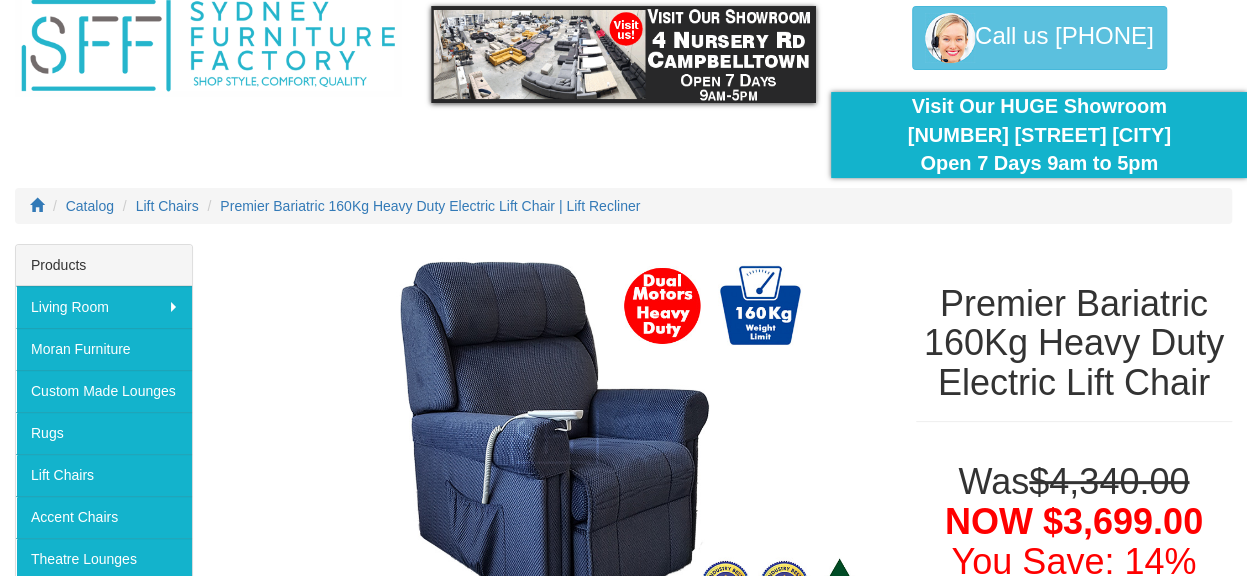 scroll, scrollTop: 0, scrollLeft: 0, axis: both 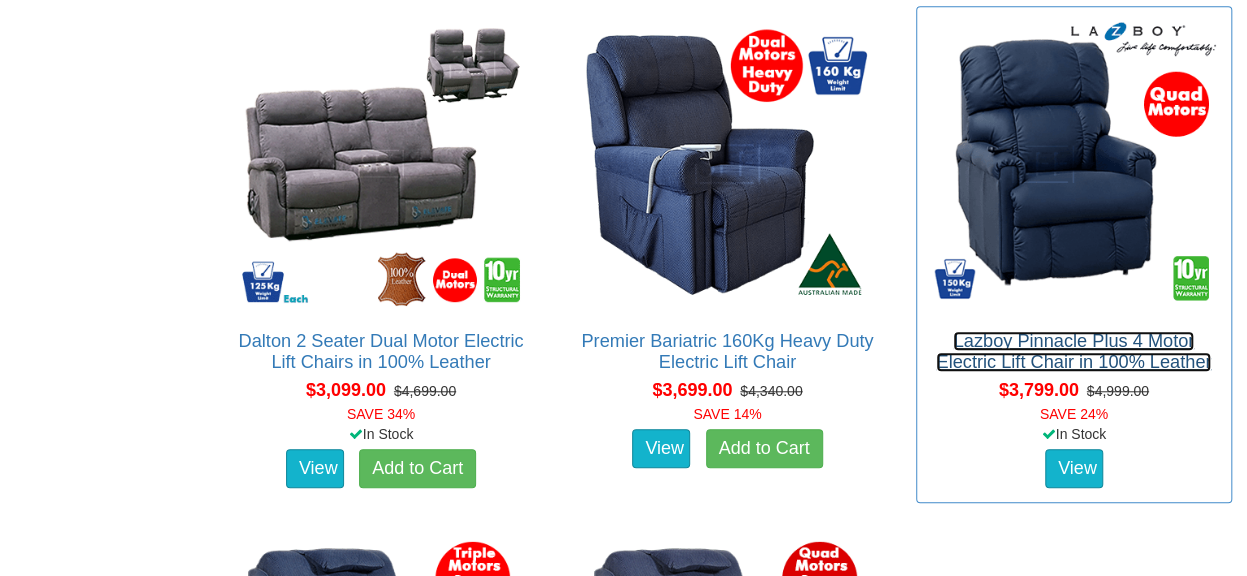 click on "Lazboy Pinnacle Plus 4 Motor Electric Lift Chair in 100% Leather" at bounding box center [1073, 351] 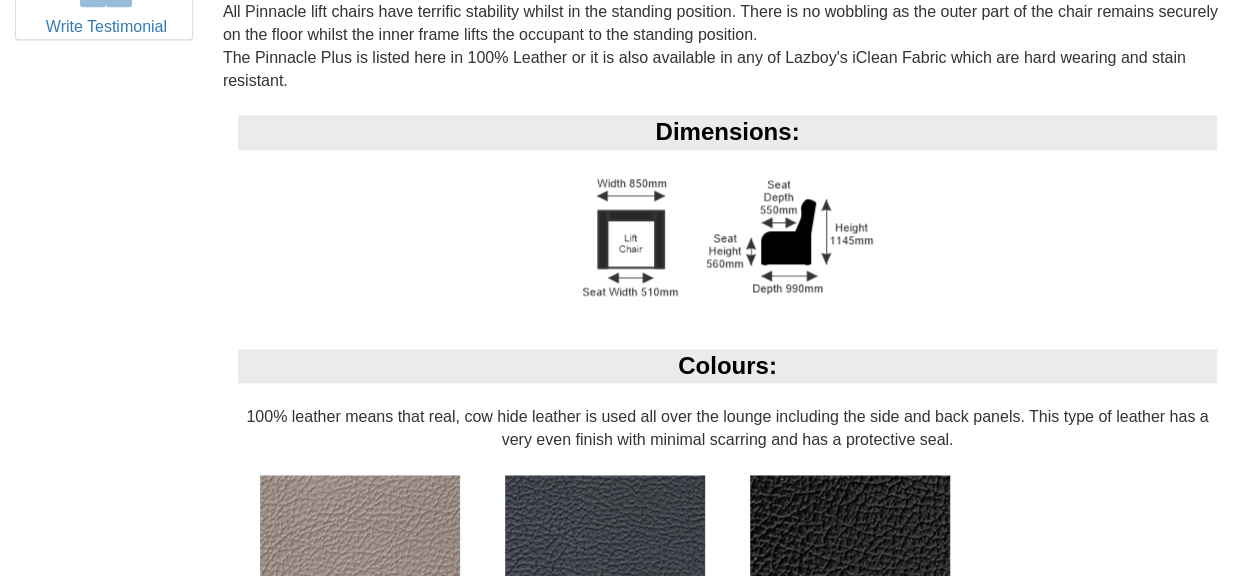 scroll, scrollTop: 1165, scrollLeft: 0, axis: vertical 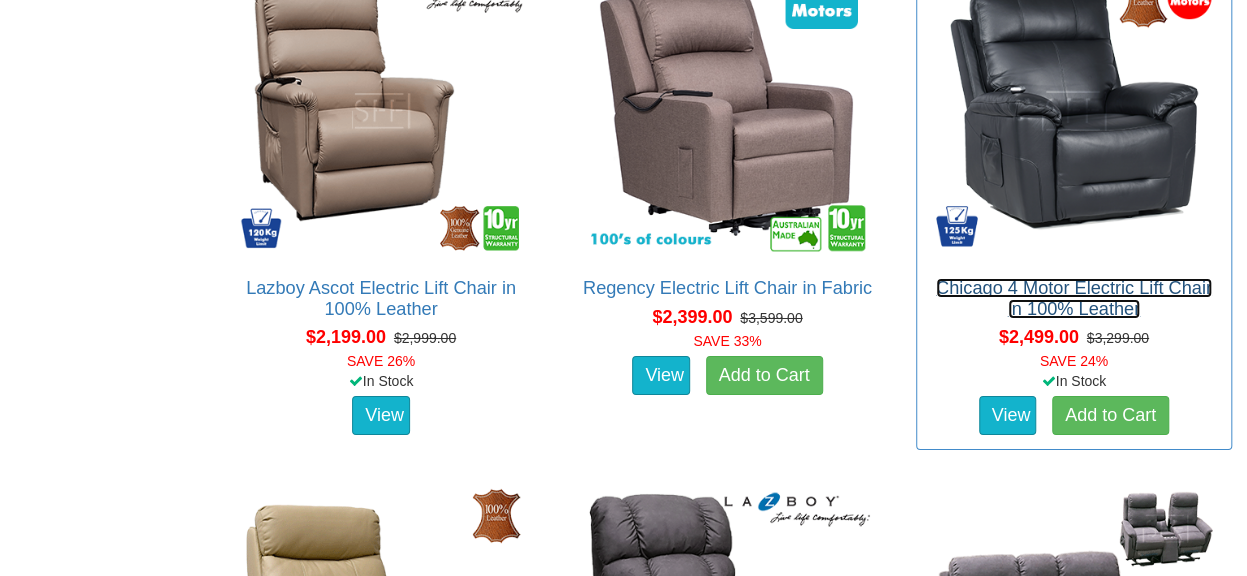 click on "Chicago 4 Motor Electric Lift Chair in 100% Leather" at bounding box center (1074, 298) 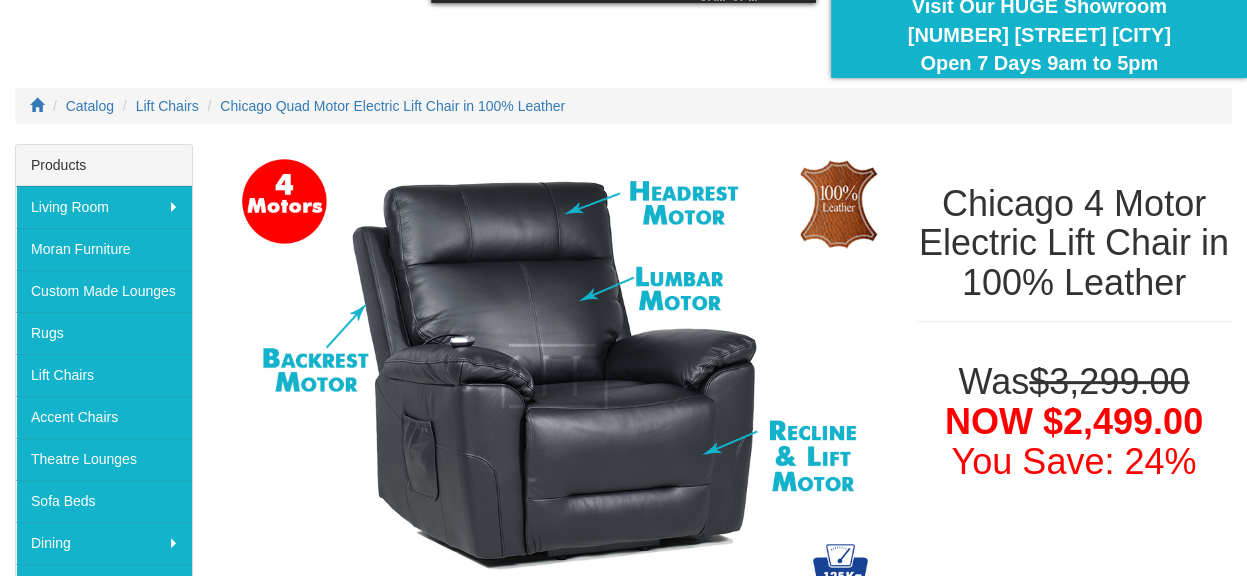 scroll, scrollTop: 179, scrollLeft: 0, axis: vertical 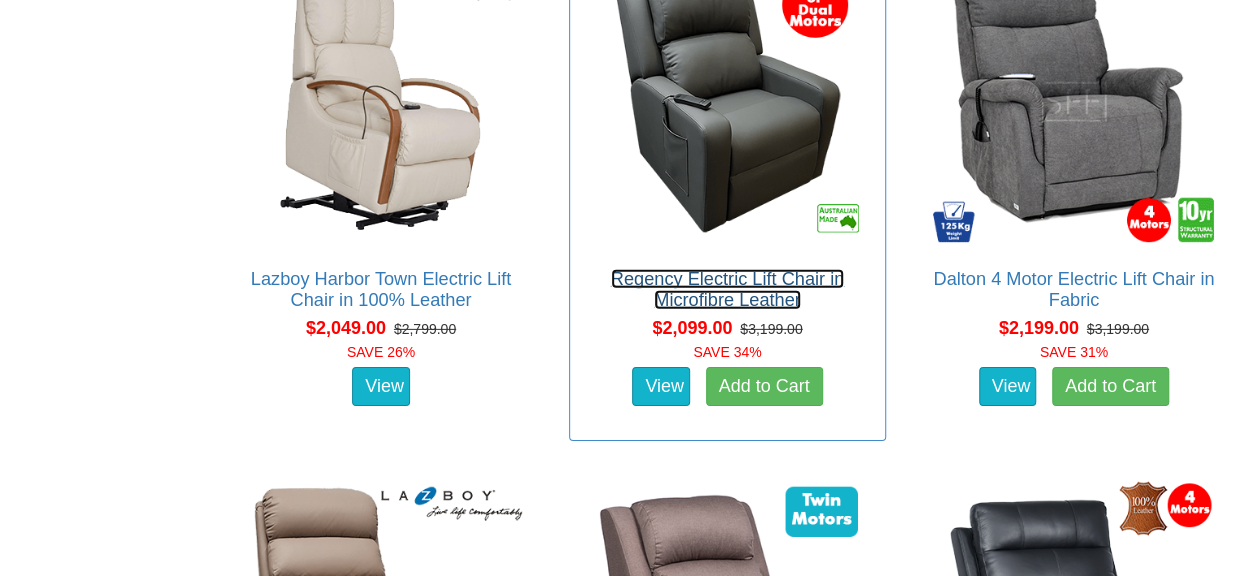 click on "Regency Electric Lift Chair in Microfibre Leather" at bounding box center (728, 289) 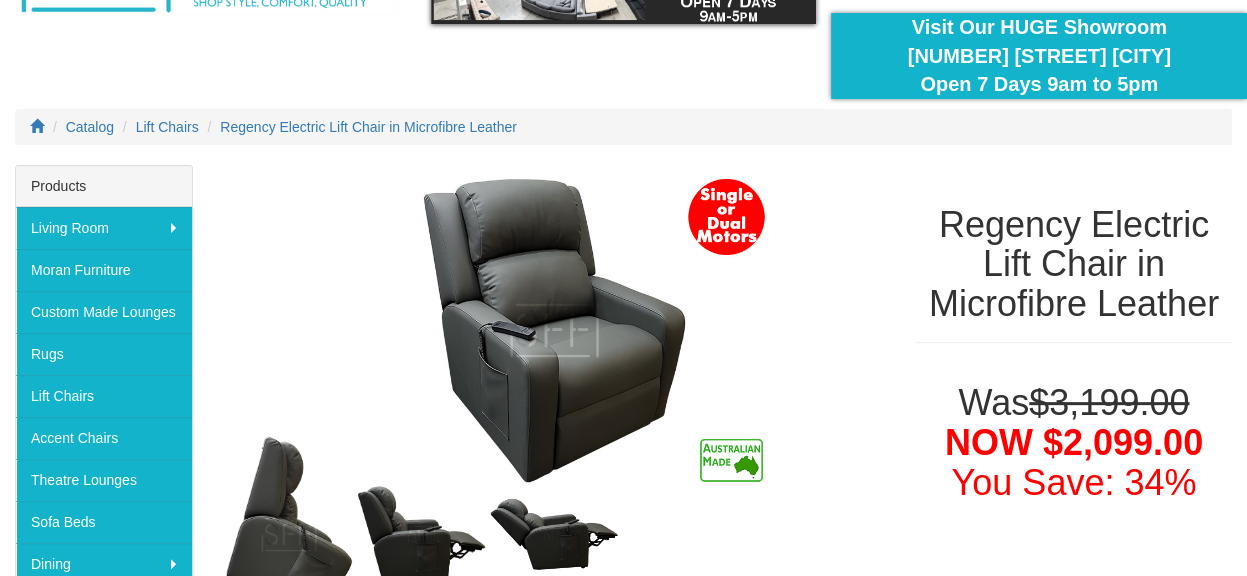 scroll, scrollTop: 155, scrollLeft: 0, axis: vertical 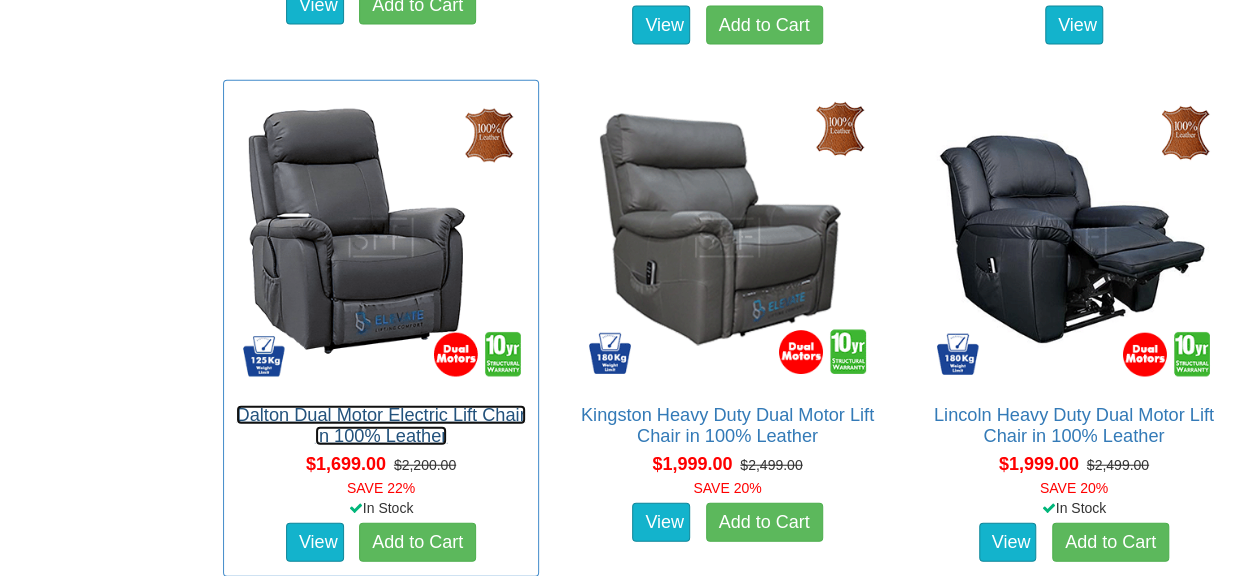 click on "Dalton Dual Motor Electric Lift Chair in 100% Leather" at bounding box center (380, 425) 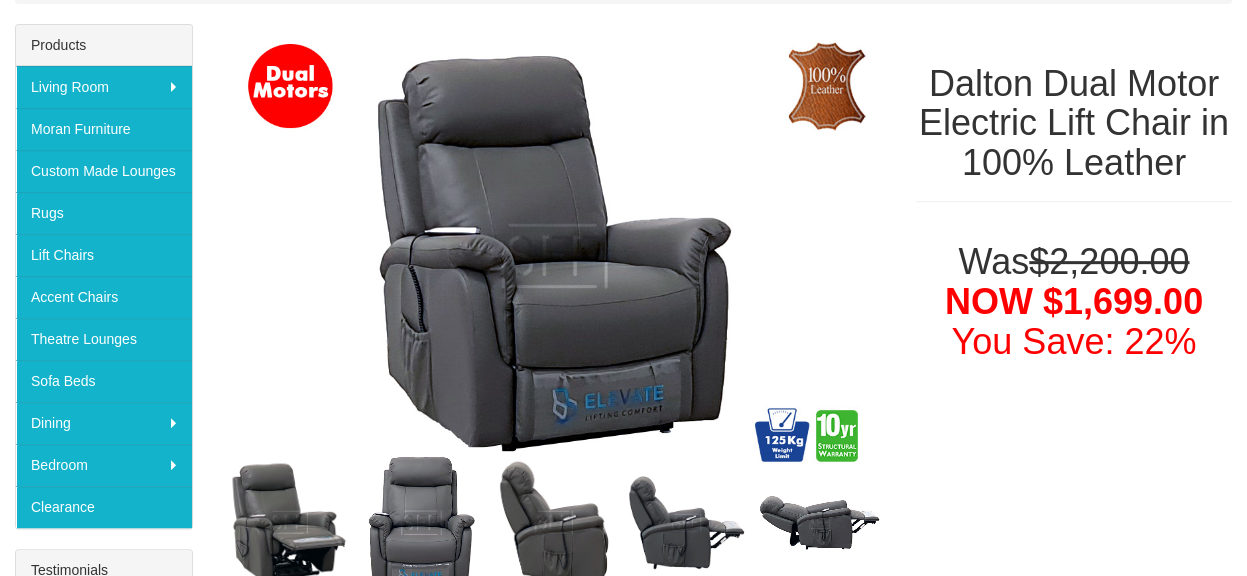 scroll, scrollTop: 299, scrollLeft: 0, axis: vertical 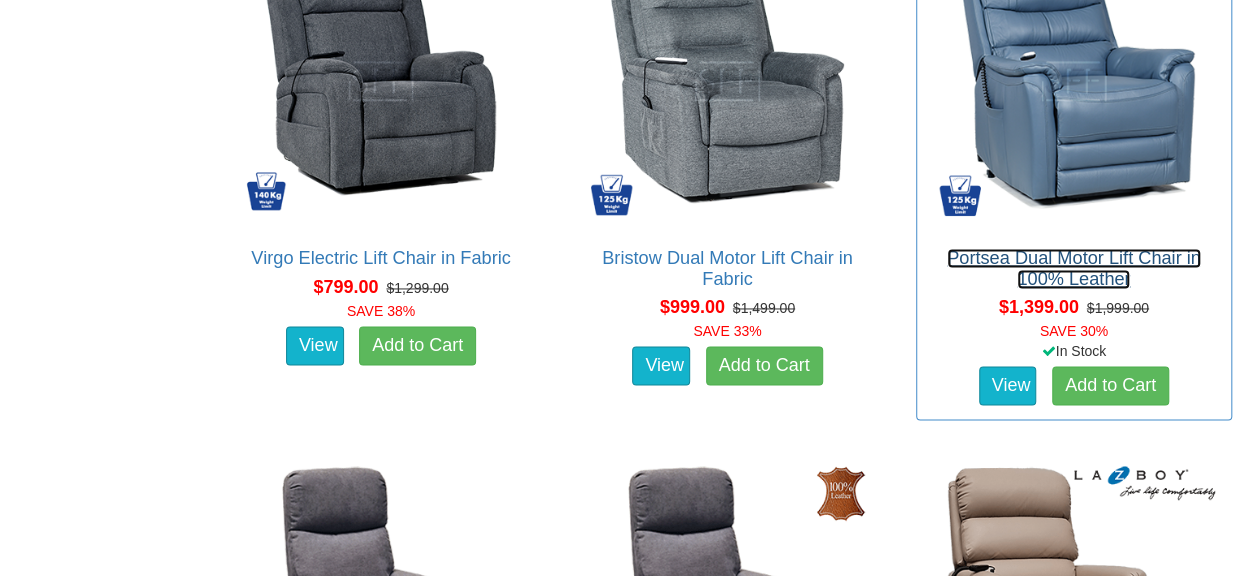 click on "Portsea Dual Motor Lift Chair in 100% Leather" at bounding box center (1074, 268) 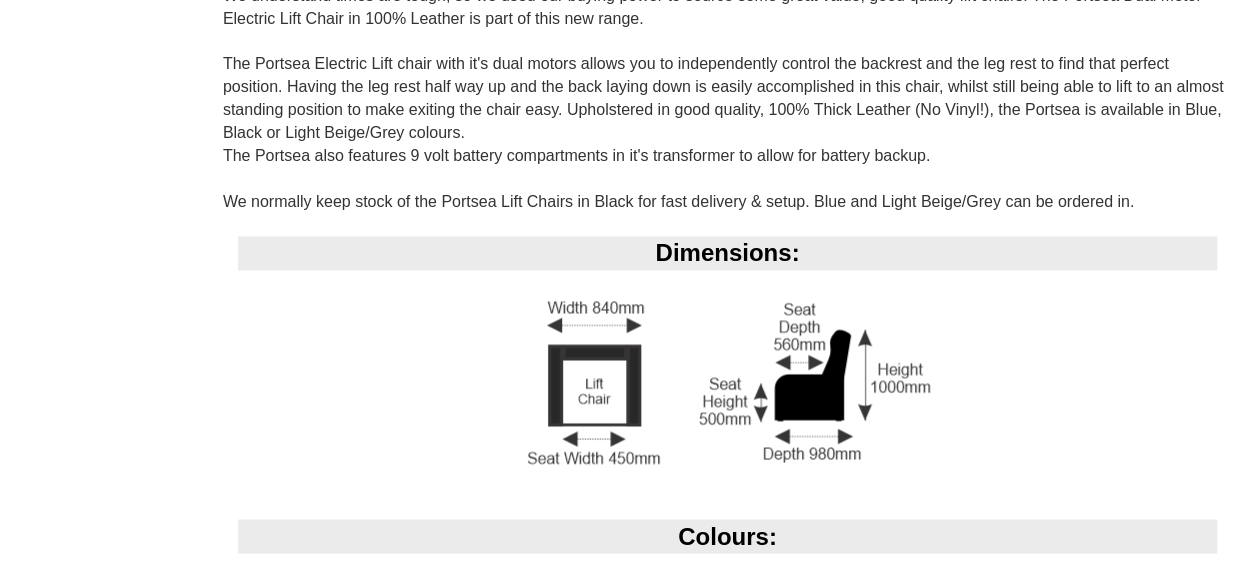 scroll, scrollTop: 1435, scrollLeft: 0, axis: vertical 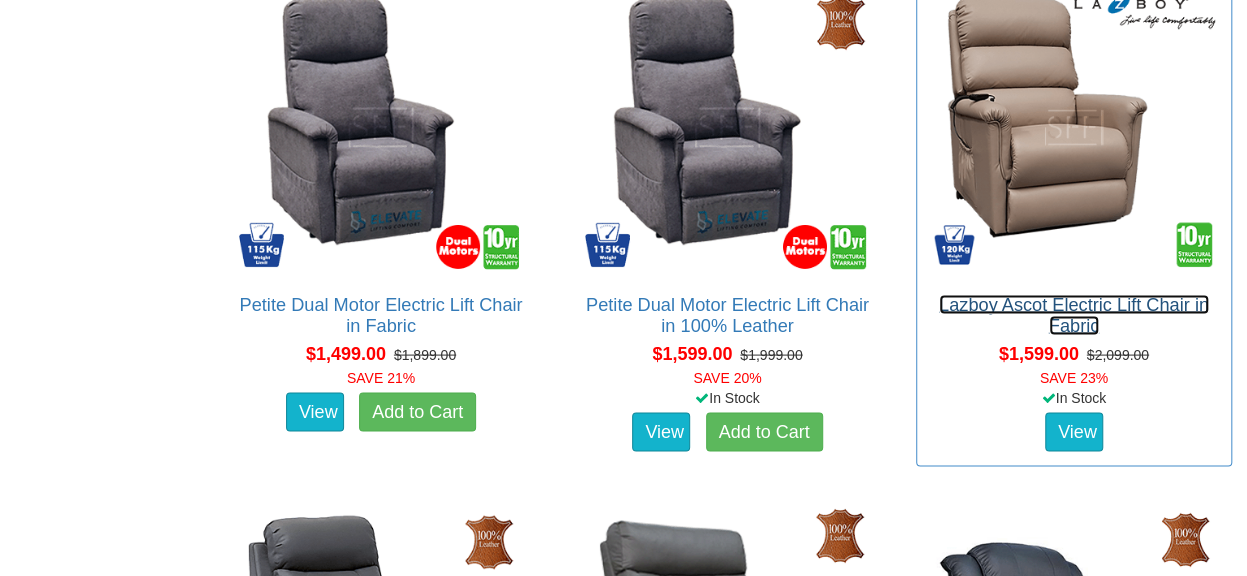 click on "Lazboy Ascot Electric Lift Chair in Fabric" at bounding box center (1074, 314) 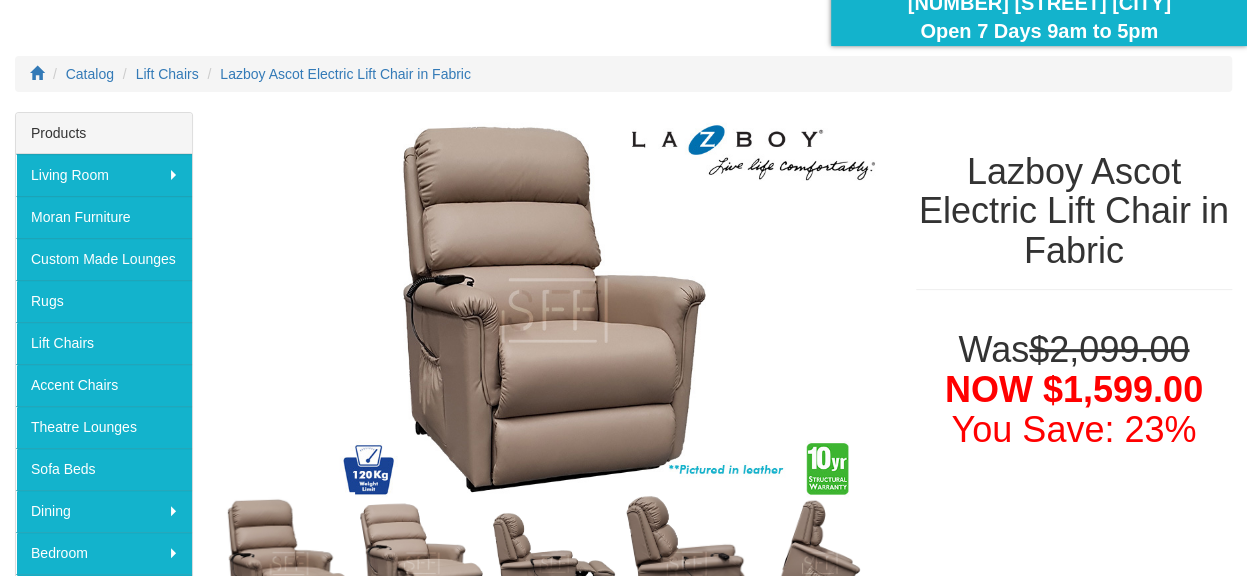 scroll, scrollTop: 211, scrollLeft: 0, axis: vertical 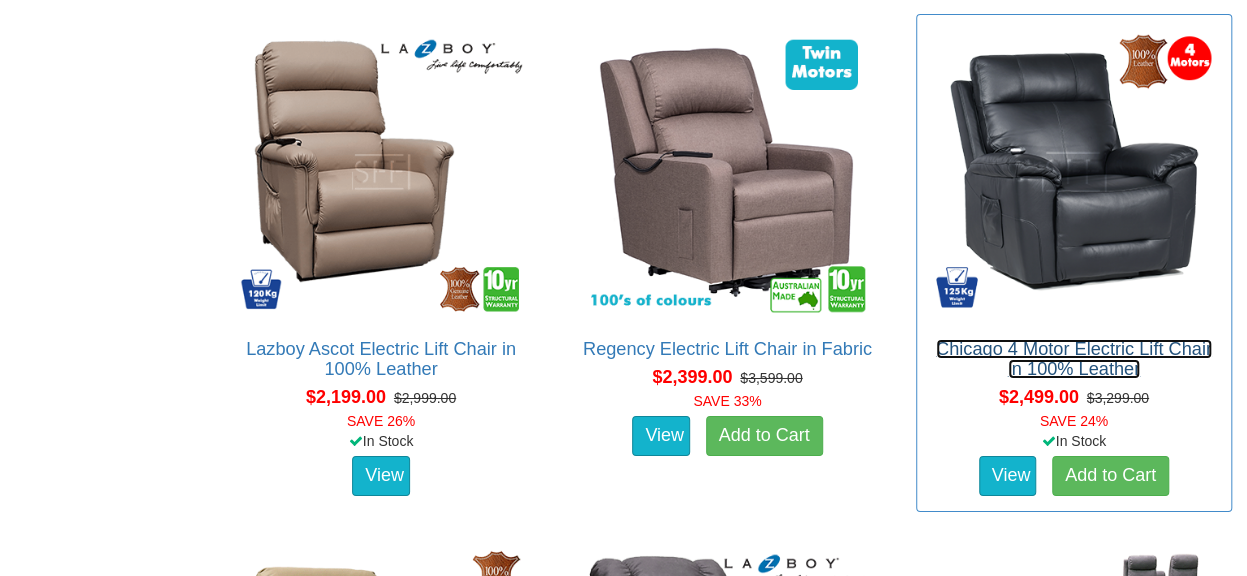 click on "Chicago 4 Motor Electric Lift Chair in 100% Leather" at bounding box center [1074, 359] 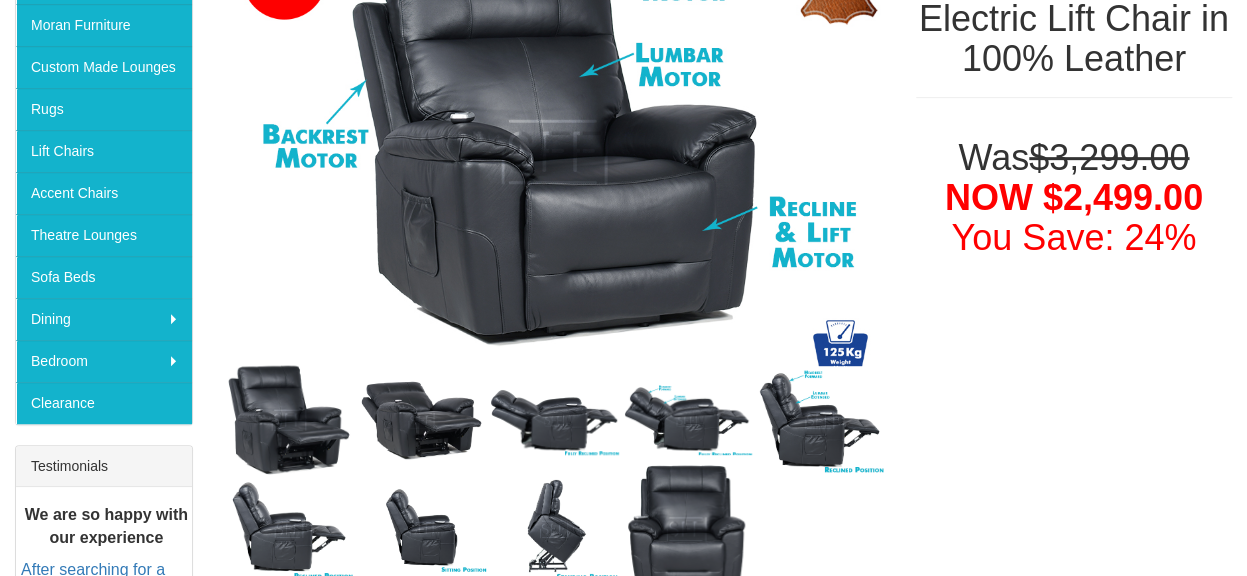 scroll, scrollTop: 402, scrollLeft: 0, axis: vertical 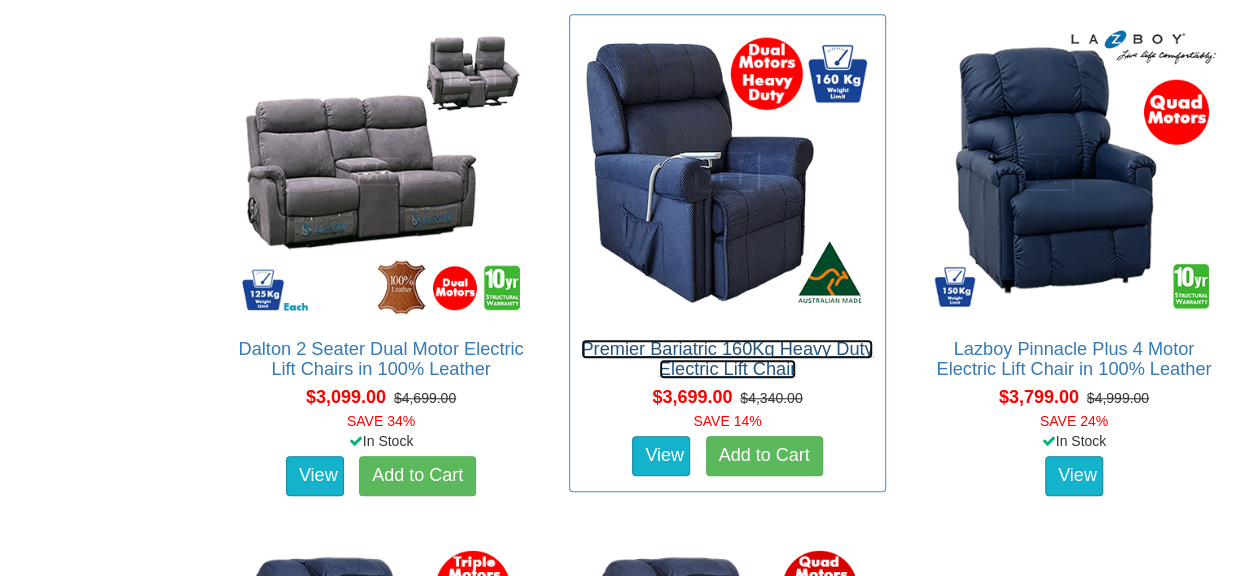 click on "Premier Bariatric 160Kg Heavy Duty Electric Lift Chair" at bounding box center [727, 359] 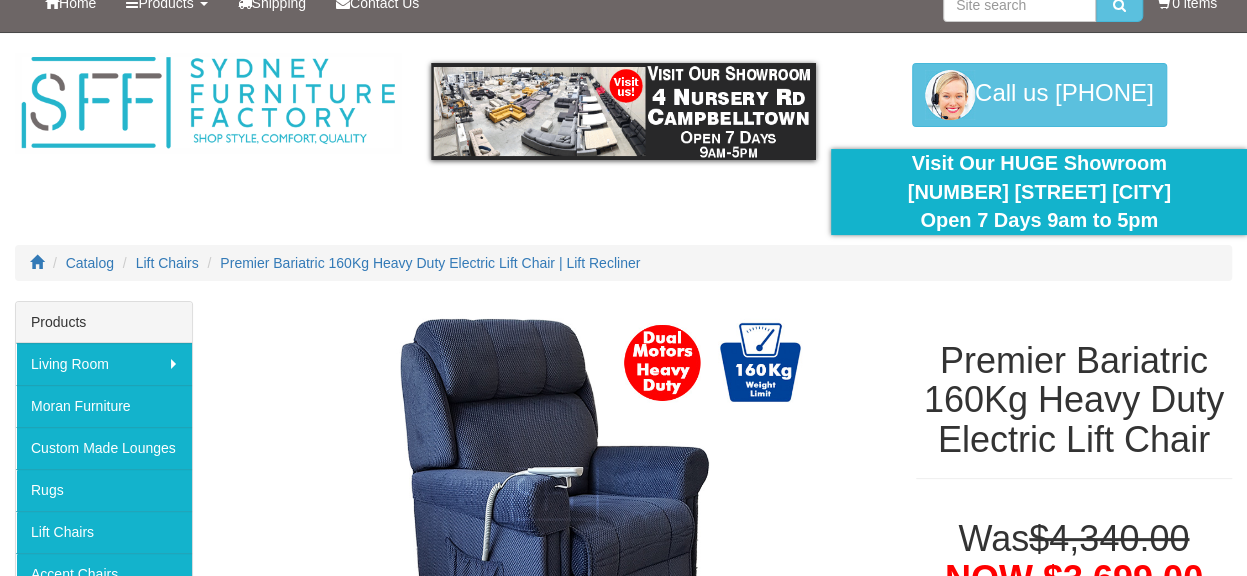 scroll, scrollTop: 11, scrollLeft: 0, axis: vertical 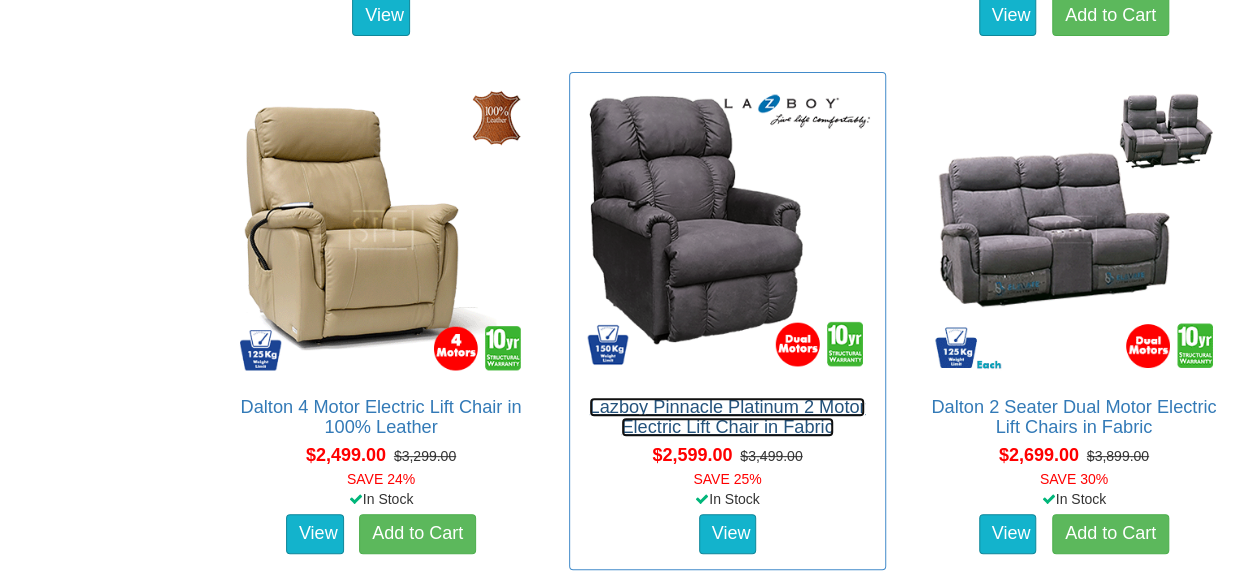 click on "Lazboy Pinnacle Platinum 2 Motor Electric Lift Chair in Fabric" at bounding box center [727, 417] 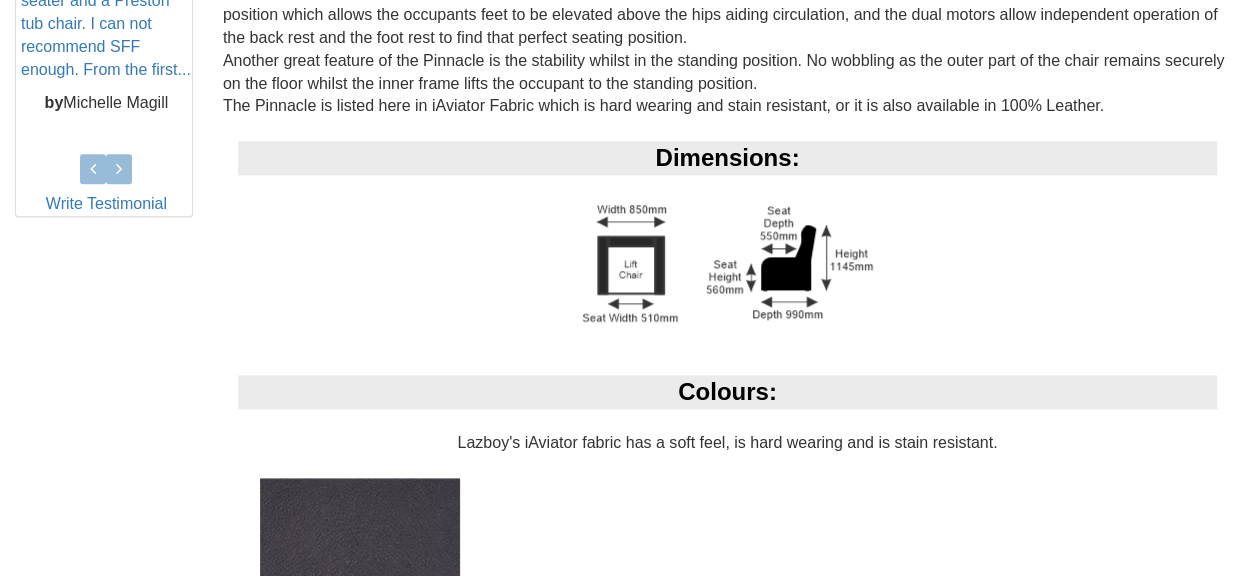 scroll, scrollTop: 995, scrollLeft: 0, axis: vertical 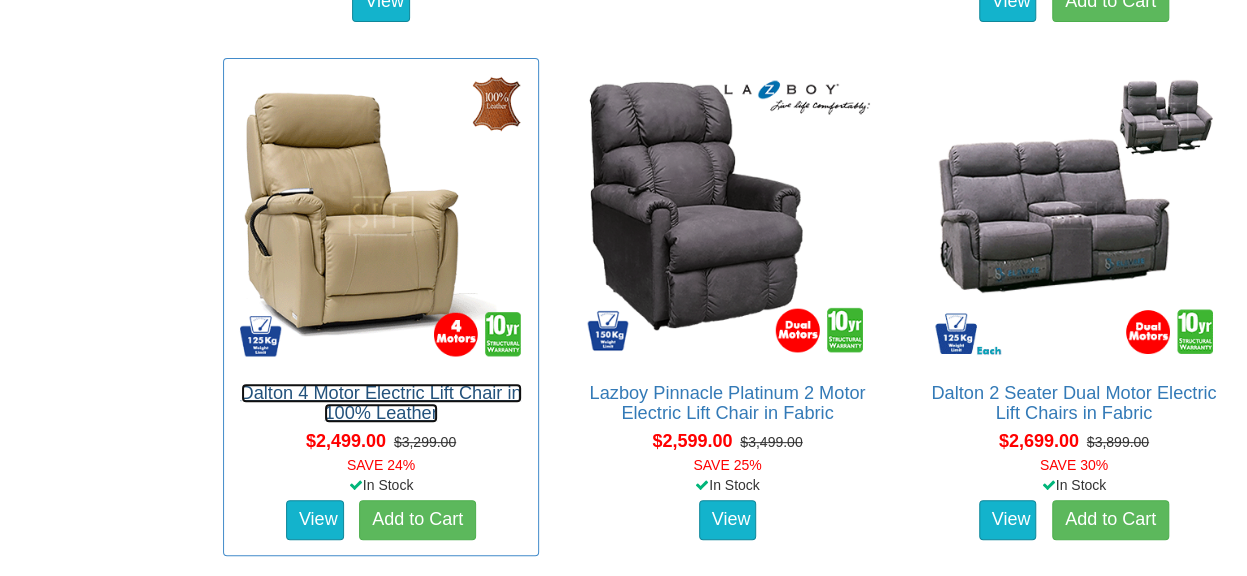 click on "Dalton 4 Motor Electric Lift Chair in 100% Leather" at bounding box center [381, 403] 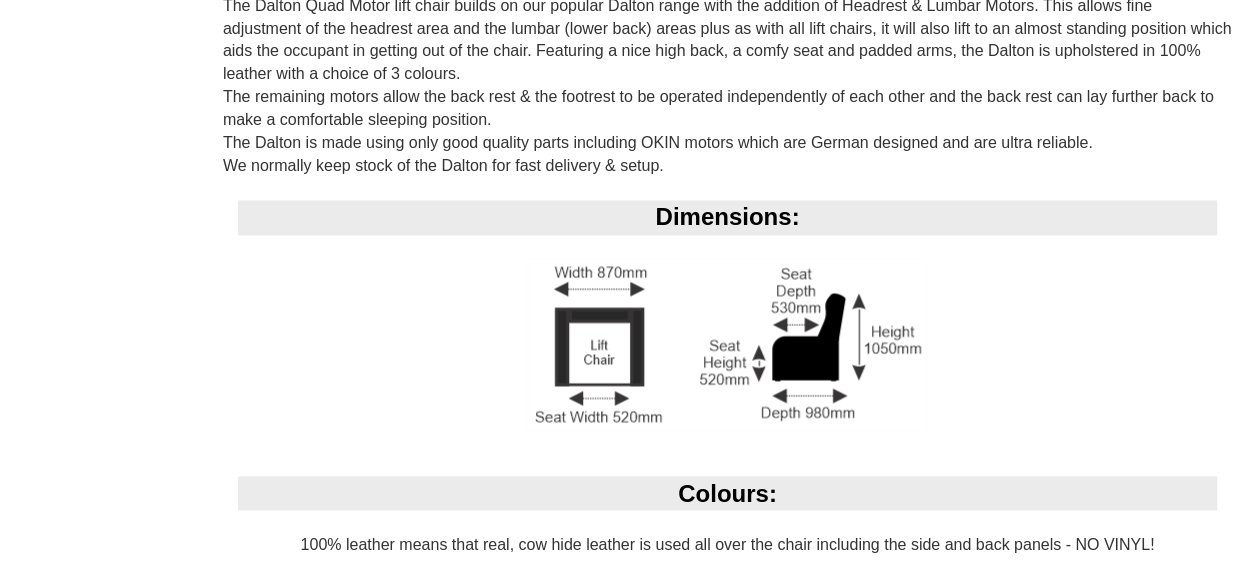 scroll, scrollTop: 1474, scrollLeft: 0, axis: vertical 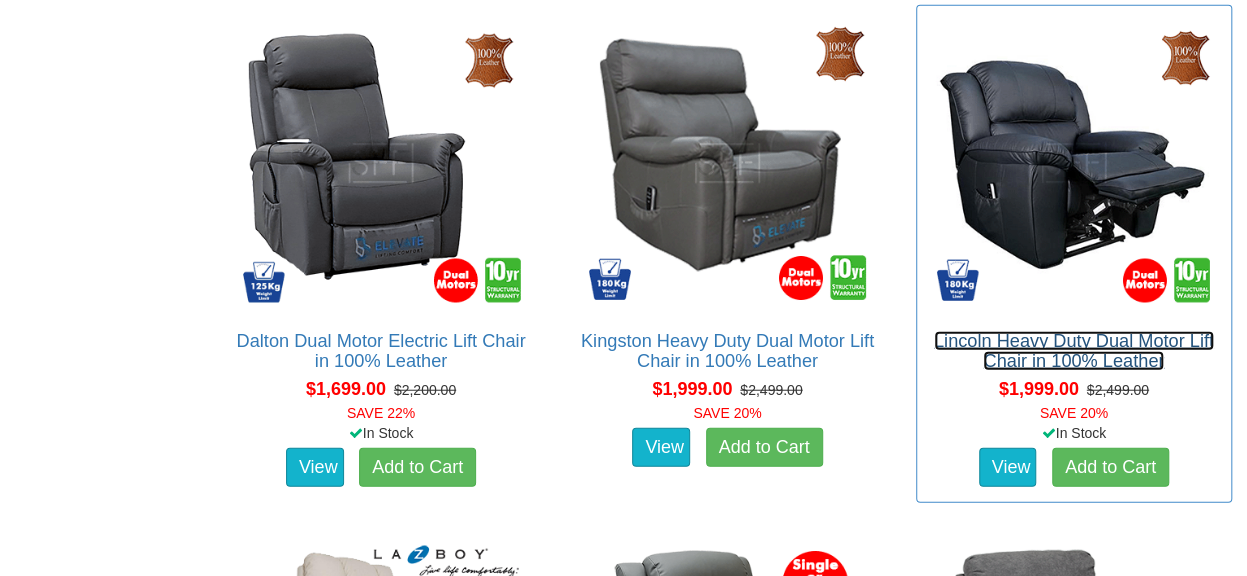 click on "Lincoln Heavy Duty Dual Motor Lift Chair in 100% Leather" at bounding box center [1074, 351] 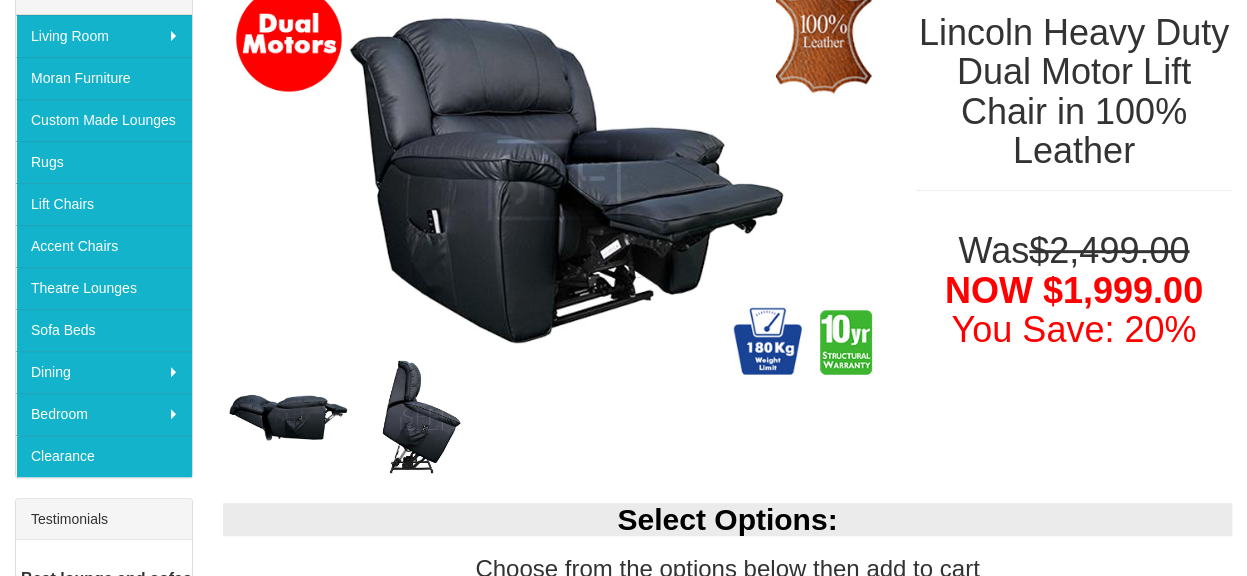 scroll, scrollTop: 352, scrollLeft: 0, axis: vertical 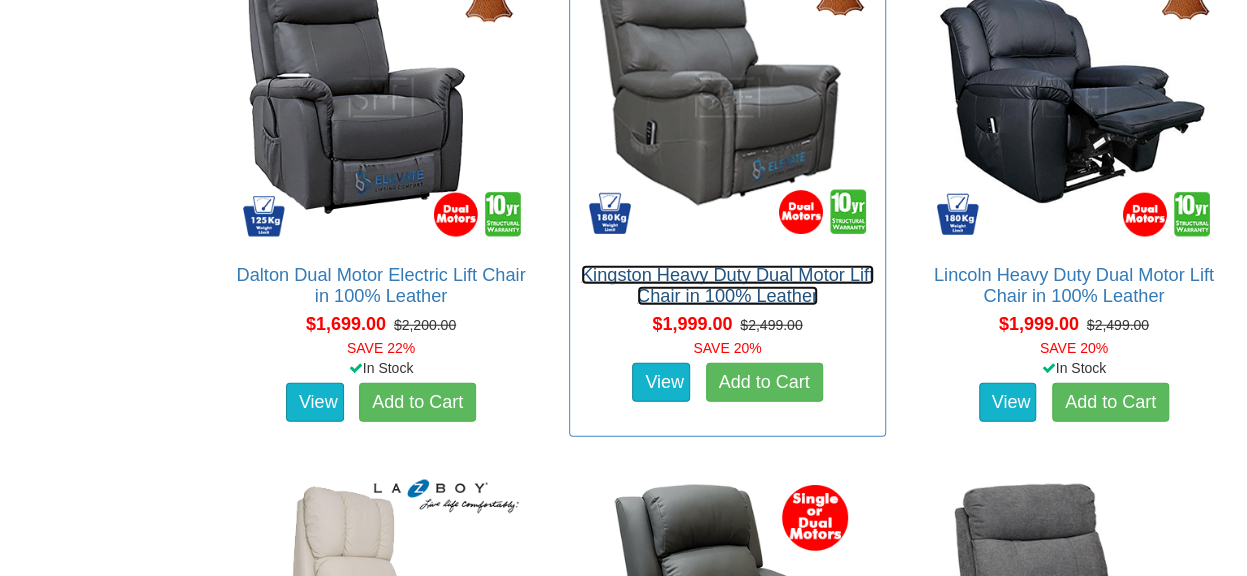 click on "Kingston Heavy Duty Dual Motor Lift Chair in 100% Leather" at bounding box center [727, 285] 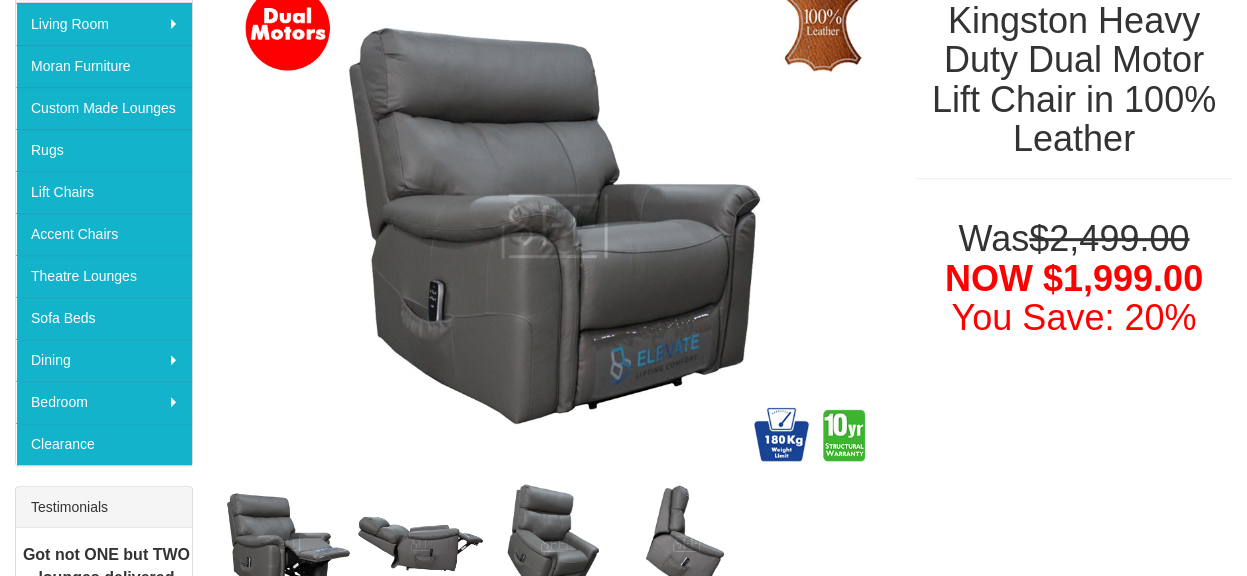 scroll, scrollTop: 362, scrollLeft: 0, axis: vertical 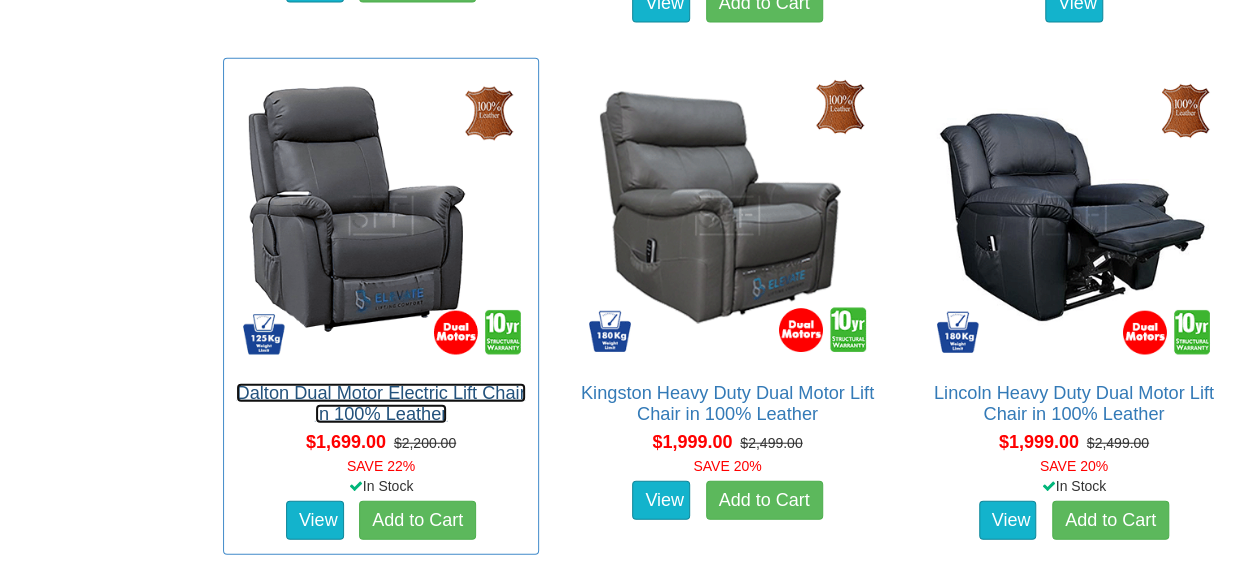 click on "Dalton Dual Motor Electric Lift Chair in 100% Leather" at bounding box center [380, 403] 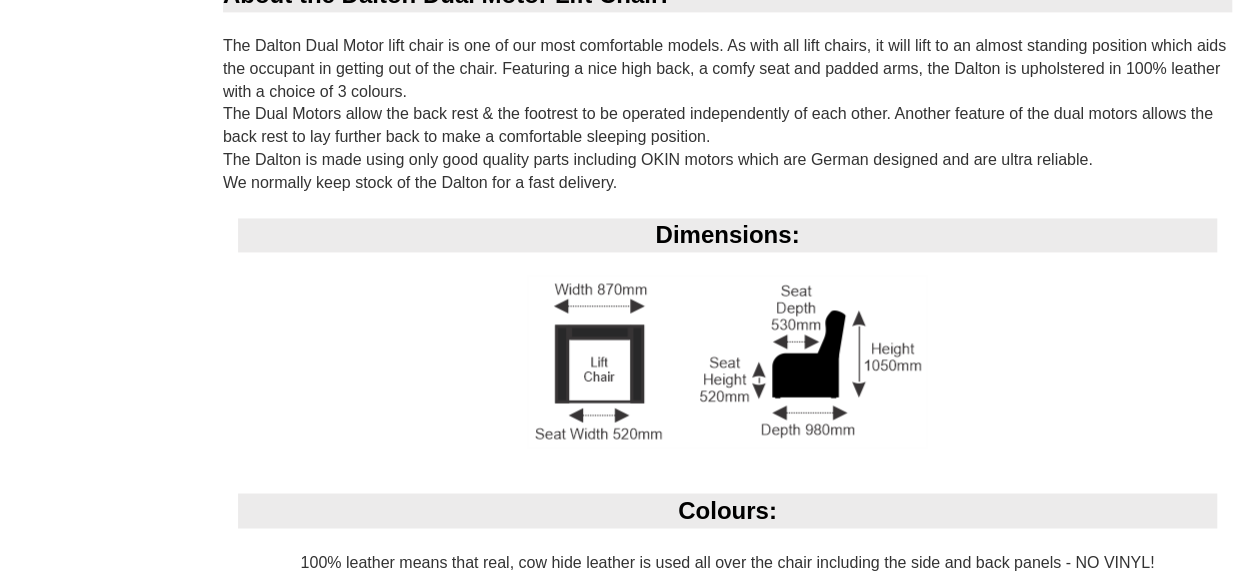scroll, scrollTop: 1417, scrollLeft: 0, axis: vertical 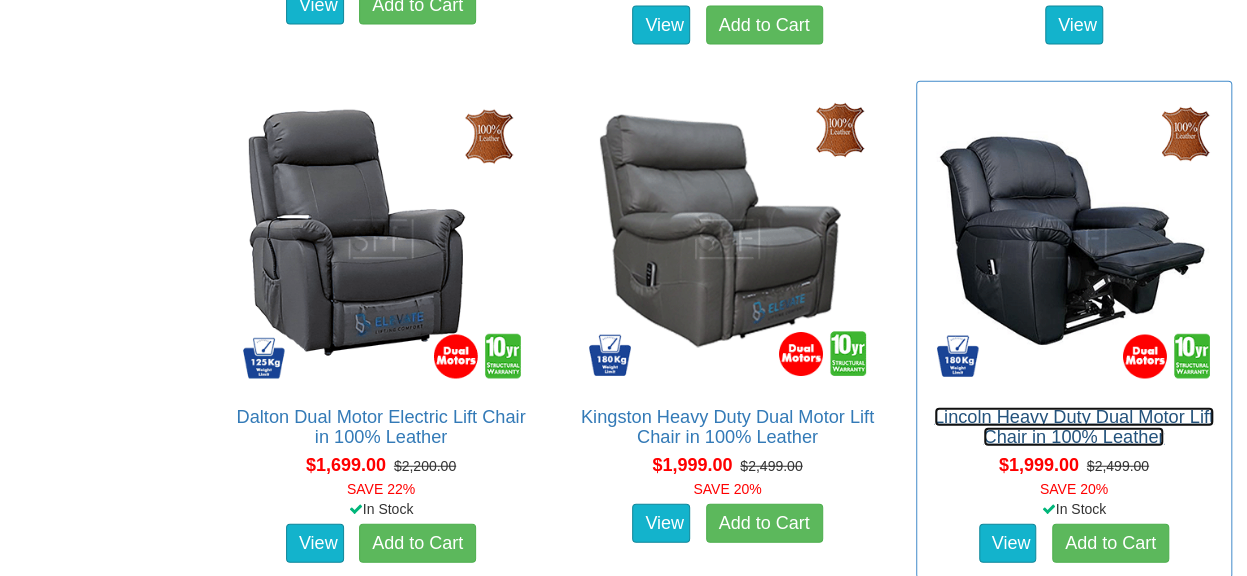 click on "Lincoln Heavy Duty Dual Motor Lift Chair in 100% Leather" at bounding box center (1074, 427) 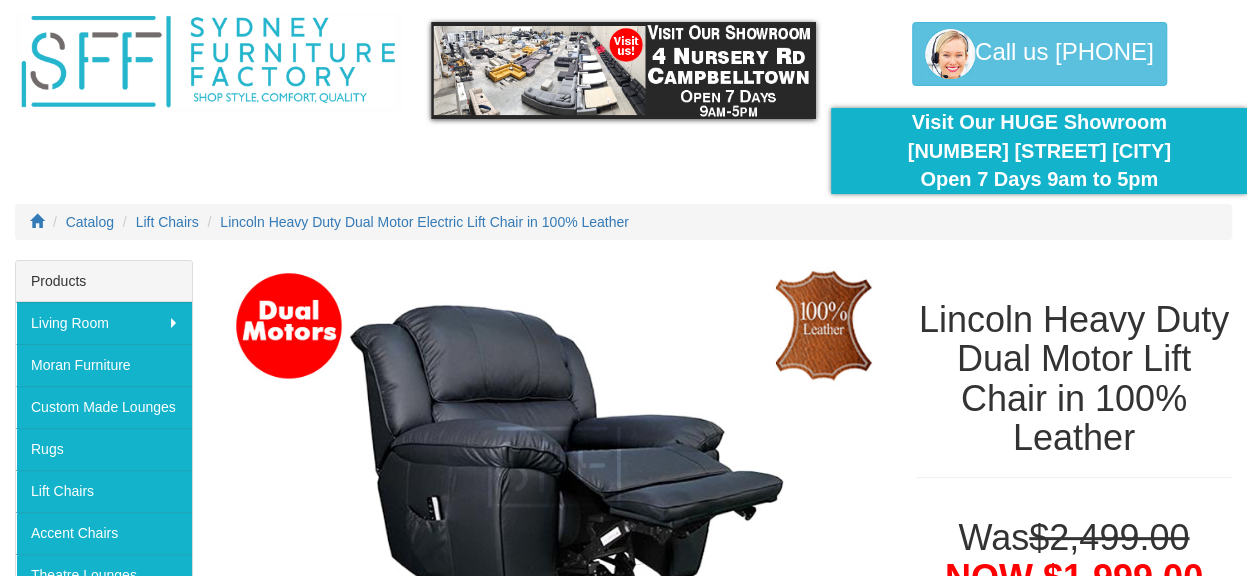scroll, scrollTop: 60, scrollLeft: 0, axis: vertical 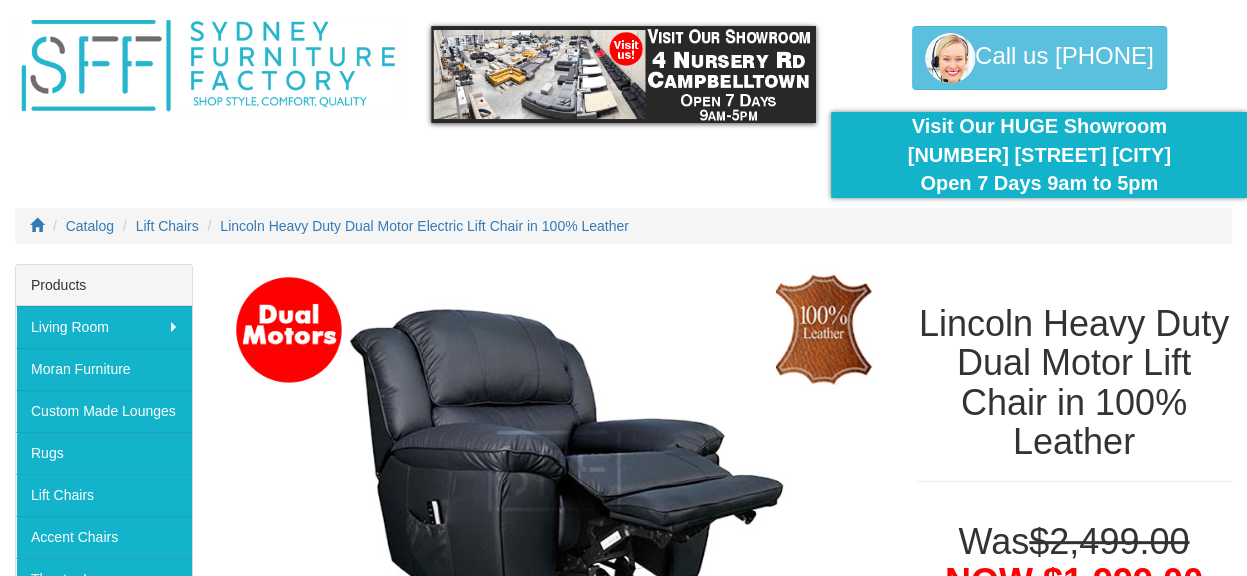 click at bounding box center [623, 130] 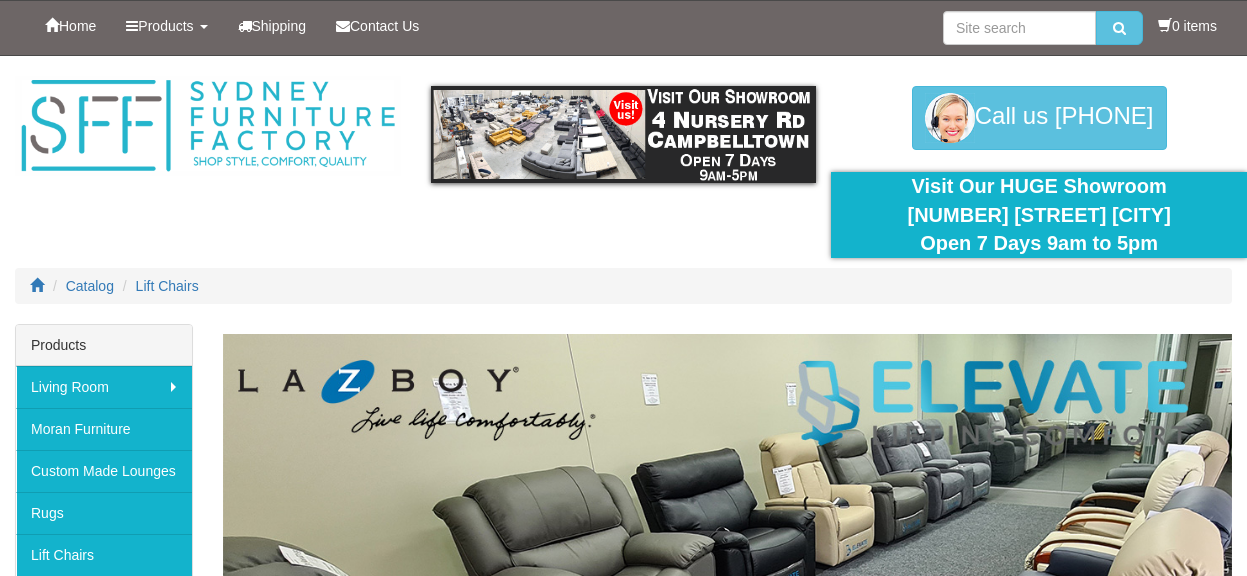 scroll, scrollTop: 2354, scrollLeft: 0, axis: vertical 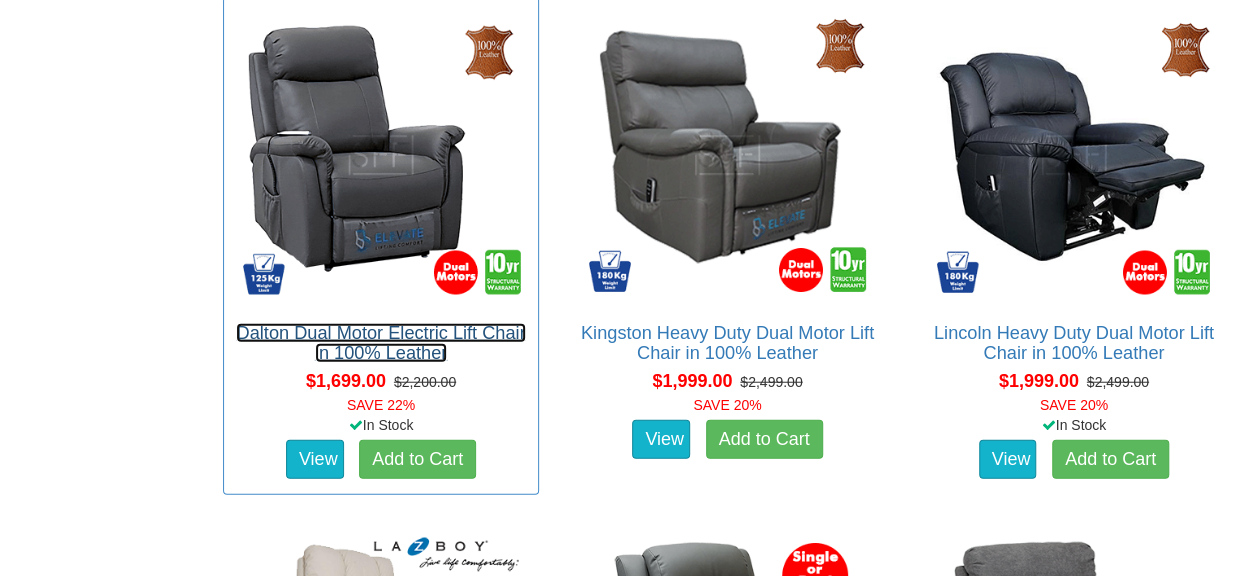 click on "Dalton Dual Motor Electric Lift Chair in 100% Leather" at bounding box center (380, 343) 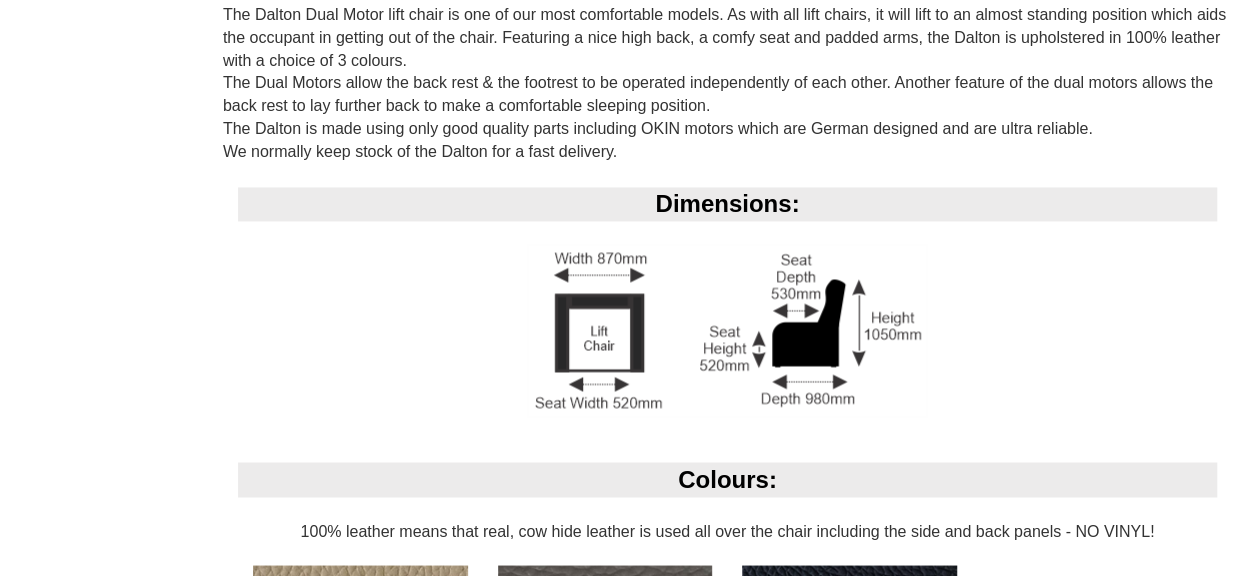 scroll, scrollTop: 1448, scrollLeft: 0, axis: vertical 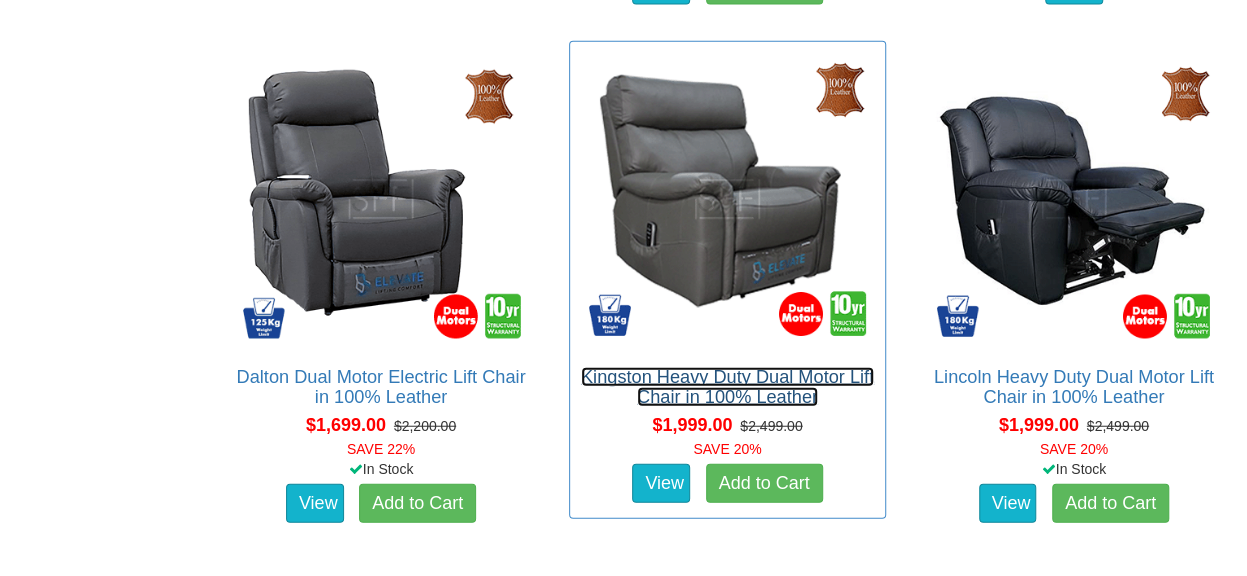 click on "Kingston Heavy Duty Dual Motor Lift Chair in 100% Leather" at bounding box center [727, 387] 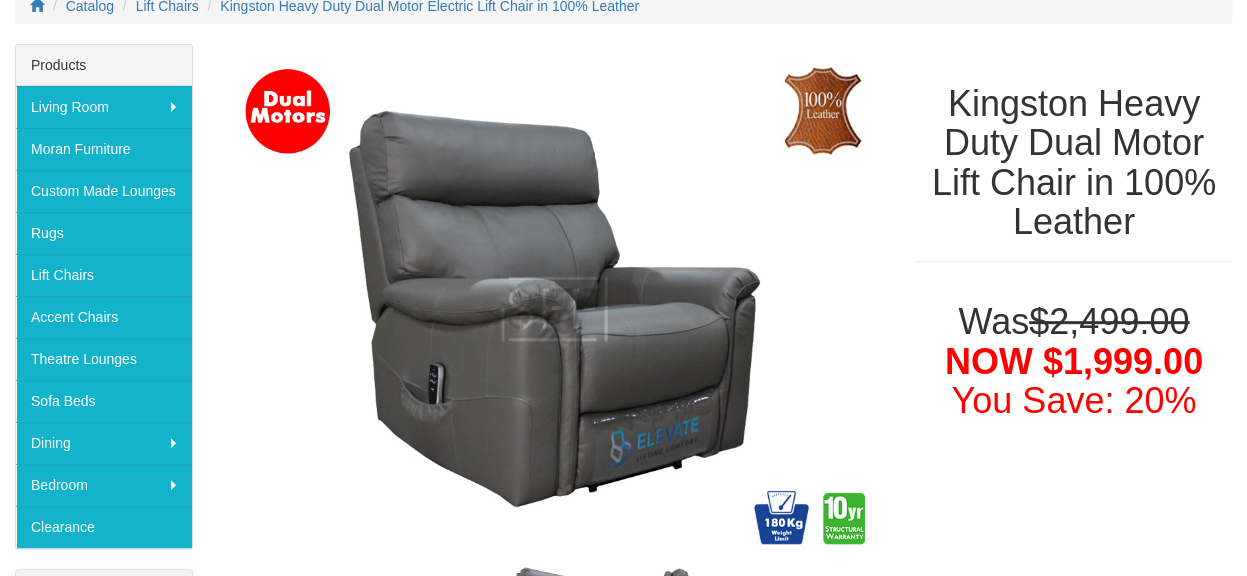 scroll, scrollTop: 270, scrollLeft: 0, axis: vertical 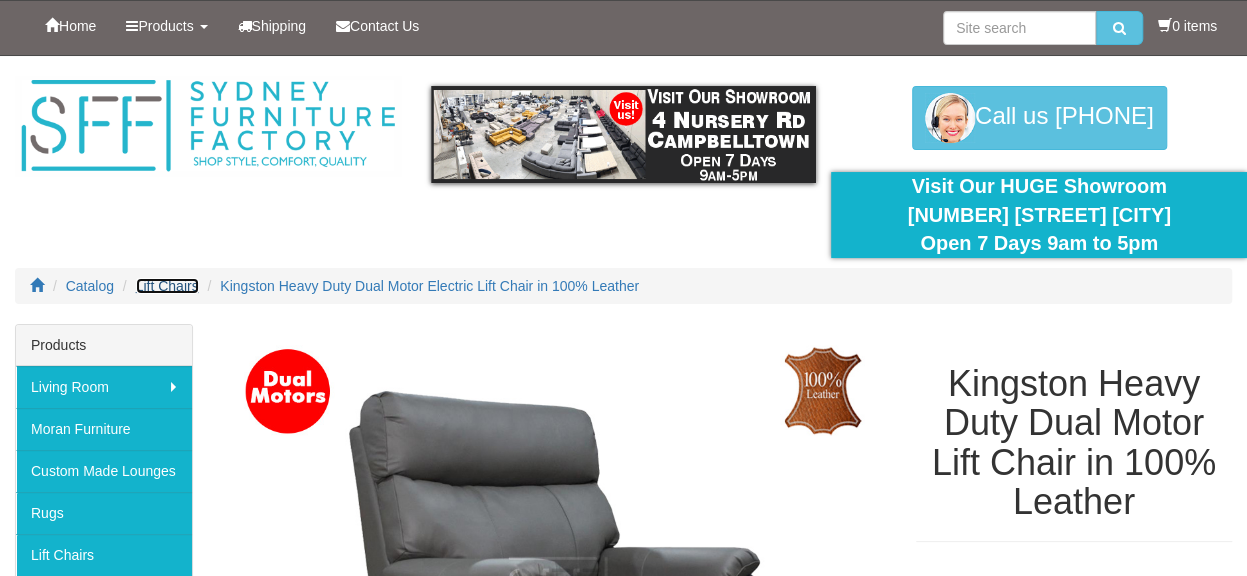 click on "Lift Chairs" at bounding box center [167, 286] 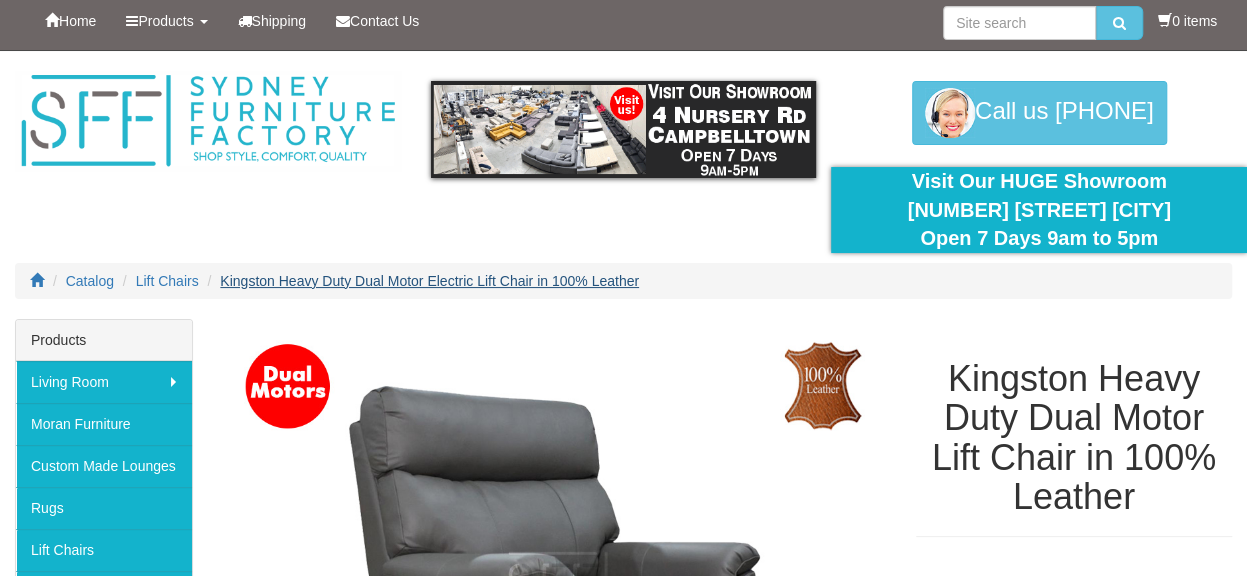 scroll, scrollTop: 4, scrollLeft: 0, axis: vertical 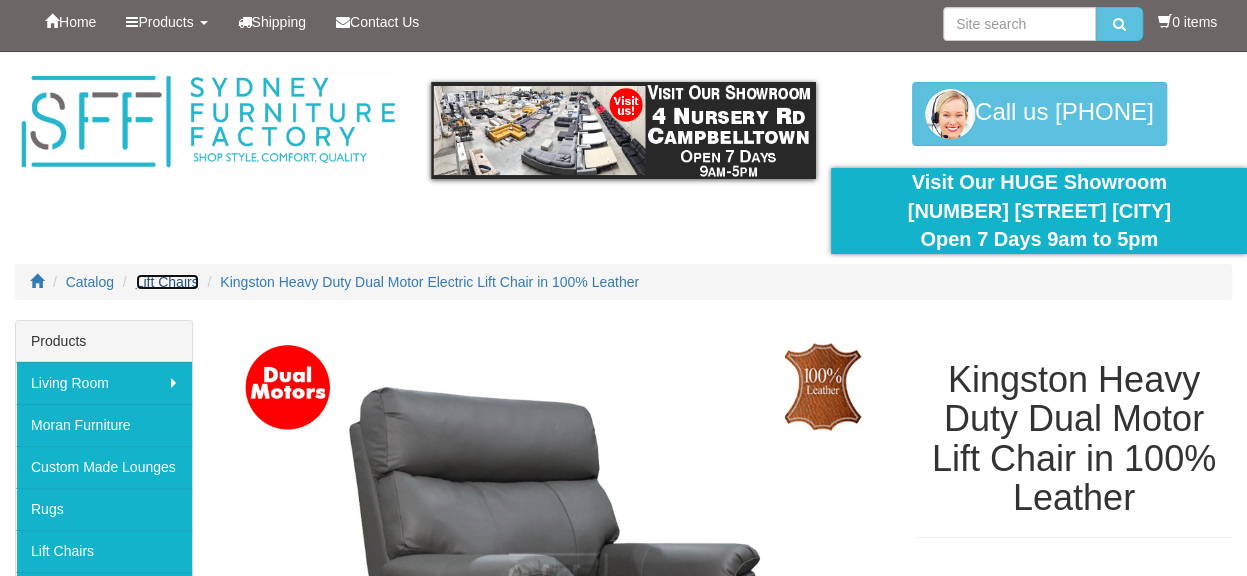 click on "Lift Chairs" at bounding box center [167, 282] 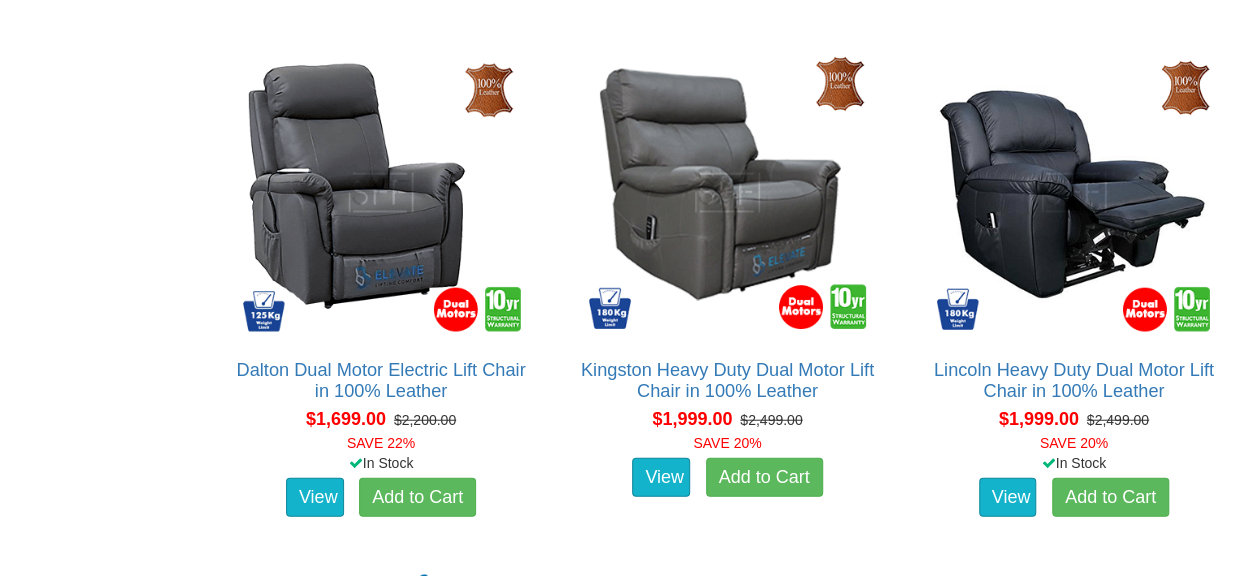 scroll, scrollTop: 2315, scrollLeft: 0, axis: vertical 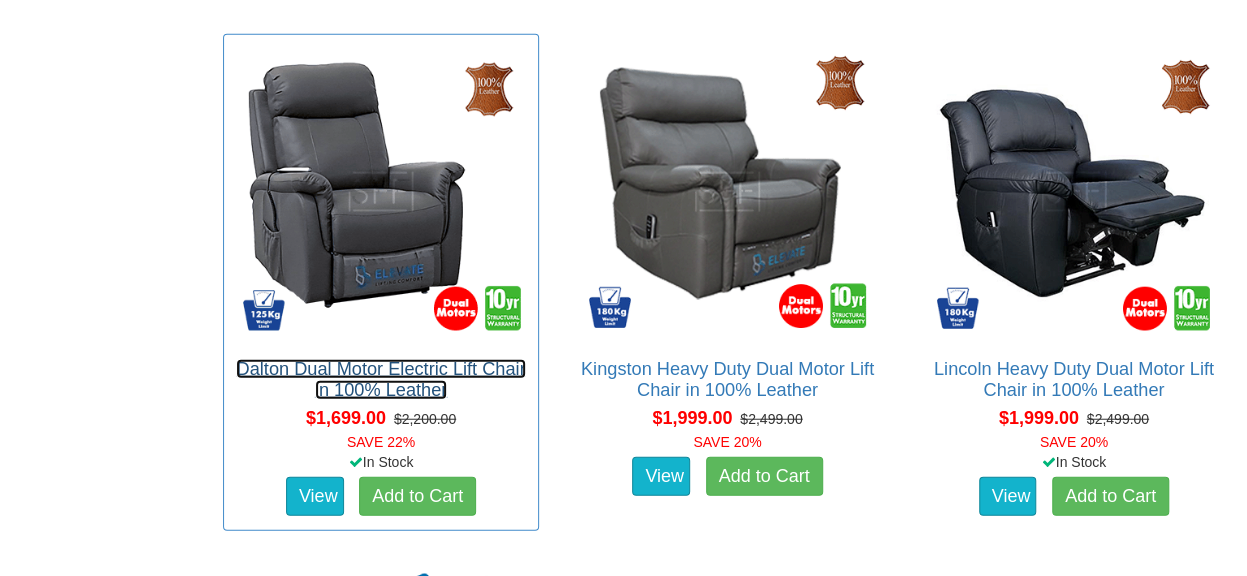 click on "Dalton Dual Motor Electric Lift Chair in 100% Leather" at bounding box center [380, 379] 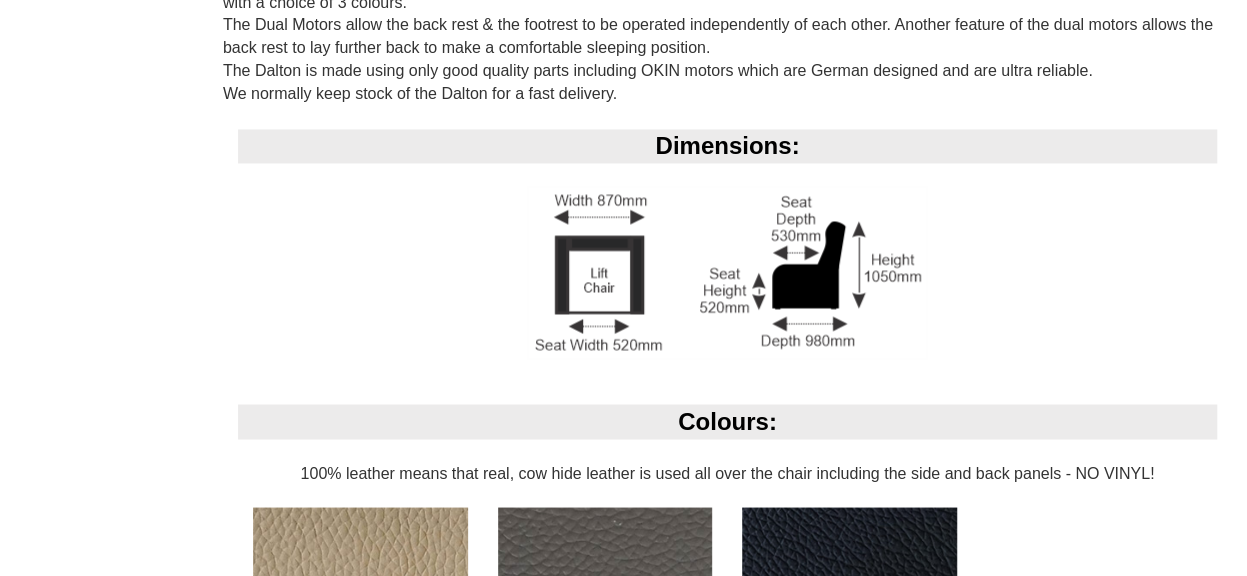 scroll, scrollTop: 1555, scrollLeft: 0, axis: vertical 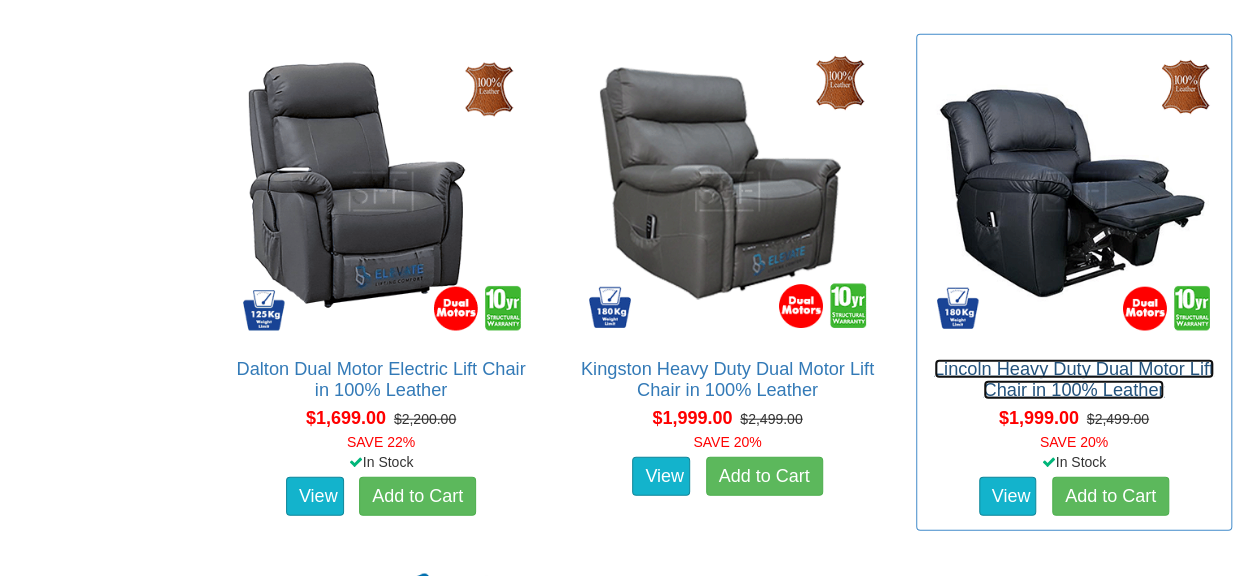 click on "Lincoln Heavy Duty Dual Motor Lift Chair in 100% Leather" at bounding box center [1074, 379] 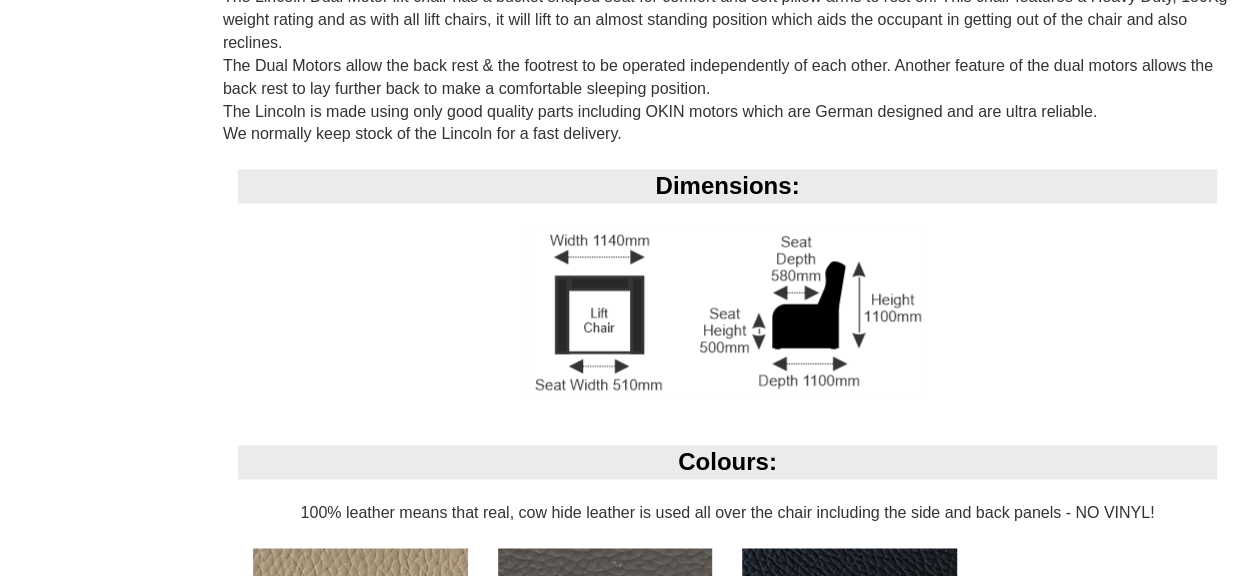 scroll, scrollTop: 1304, scrollLeft: 0, axis: vertical 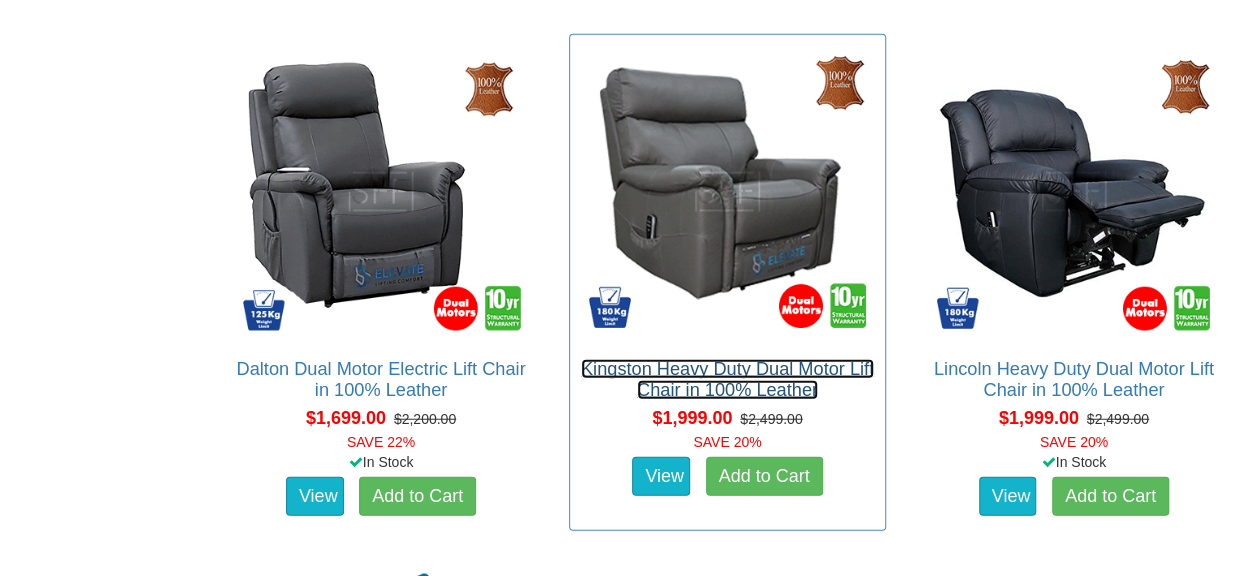 click on "Kingston Heavy Duty Dual Motor Lift Chair in 100% Leather" at bounding box center (727, 379) 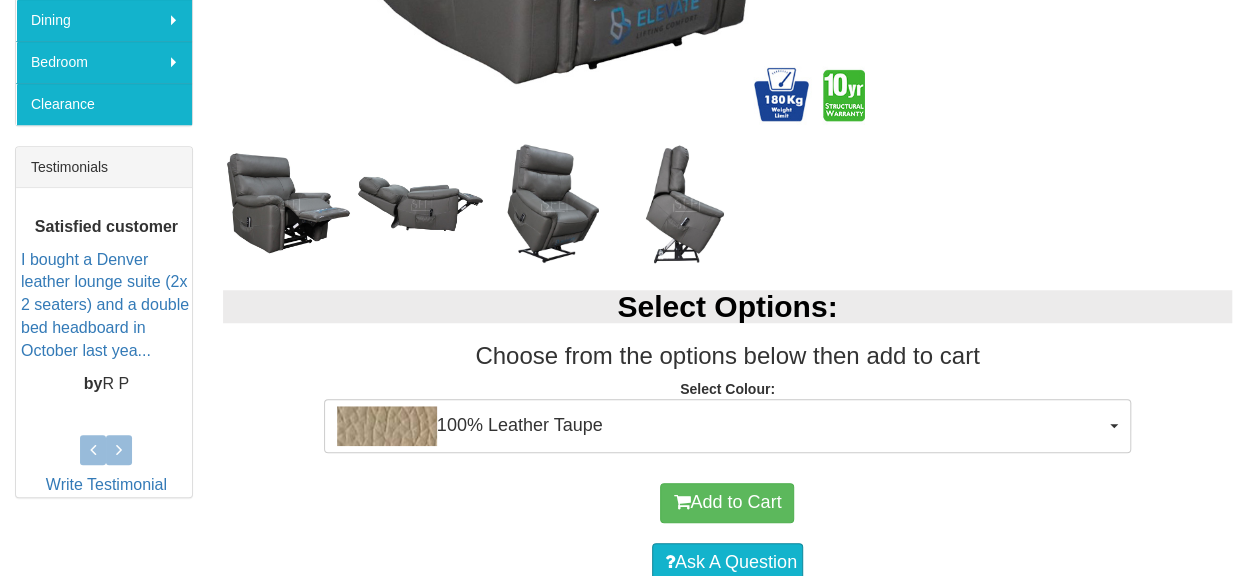 scroll, scrollTop: 707, scrollLeft: 0, axis: vertical 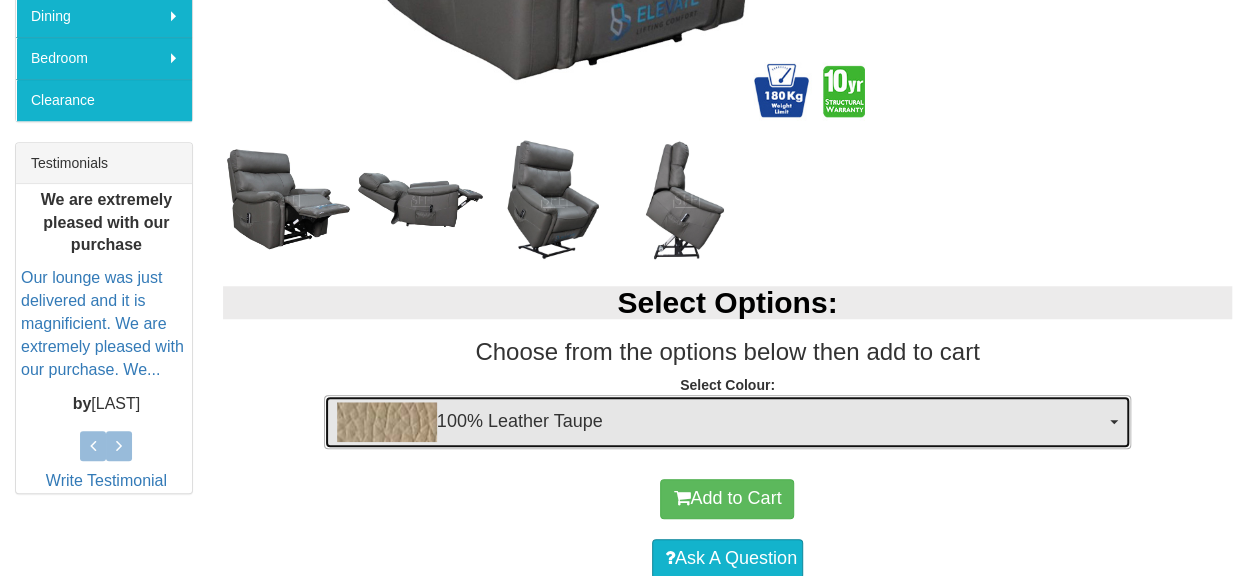 click on "100% Leather Taupe" at bounding box center (727, 422) 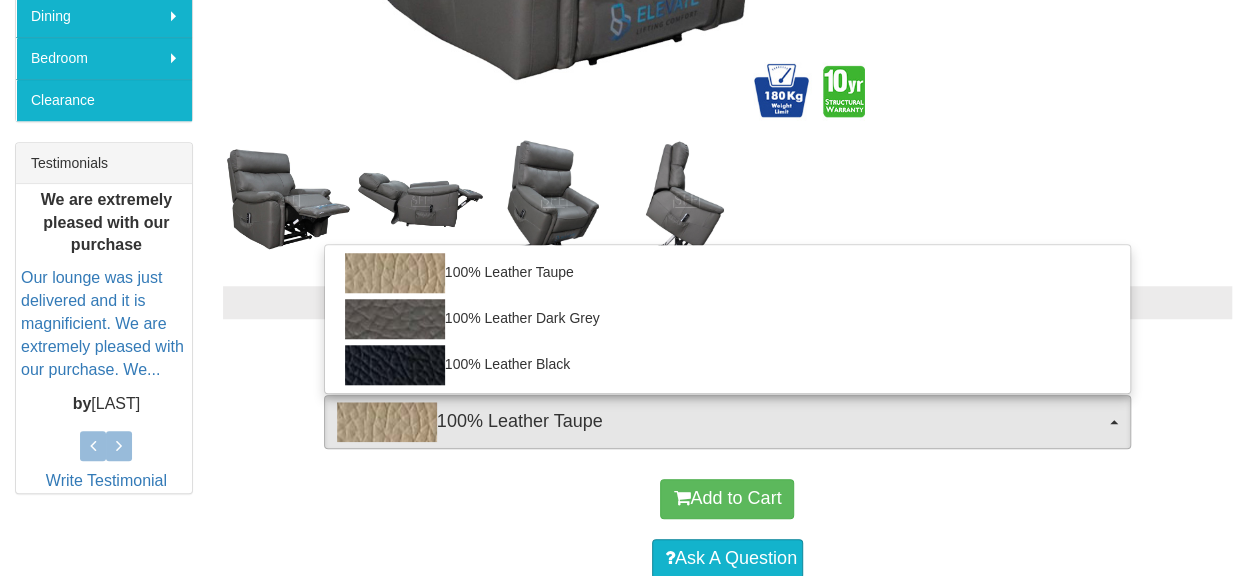 click on "Kingston Heavy Duty Dual Motor Lift Chair in 100% Leather
Was  $2,499.00   NOW $1,999.00 You Save: 20%
Select Options:
Choose from the options below then add to cart
Select Colour:  100% Leather Taupe    100% Leather Taupe  100% Leather Dark Grey  100% Leather Black 100% Leather Taupe 100% Leather Dark Grey 100% Leather Black
Add to Cart
Ask A Question
About the Kingston Heavy Duty Dual Motor Lift Chair:
The Kingston Dual Motor lift chair is a wonderfully comfortable chair. This chair features a Heavy Duty, 180Kg weight rating and as with all lift chairs, it will lift to an almost standing position which aids the occupant in getting out of the chair and also reclines.
The Kingston is made using only good quality parts including OKIN motors which are German designed and are ultra reliable.
Dimensions:" at bounding box center [727, 867] 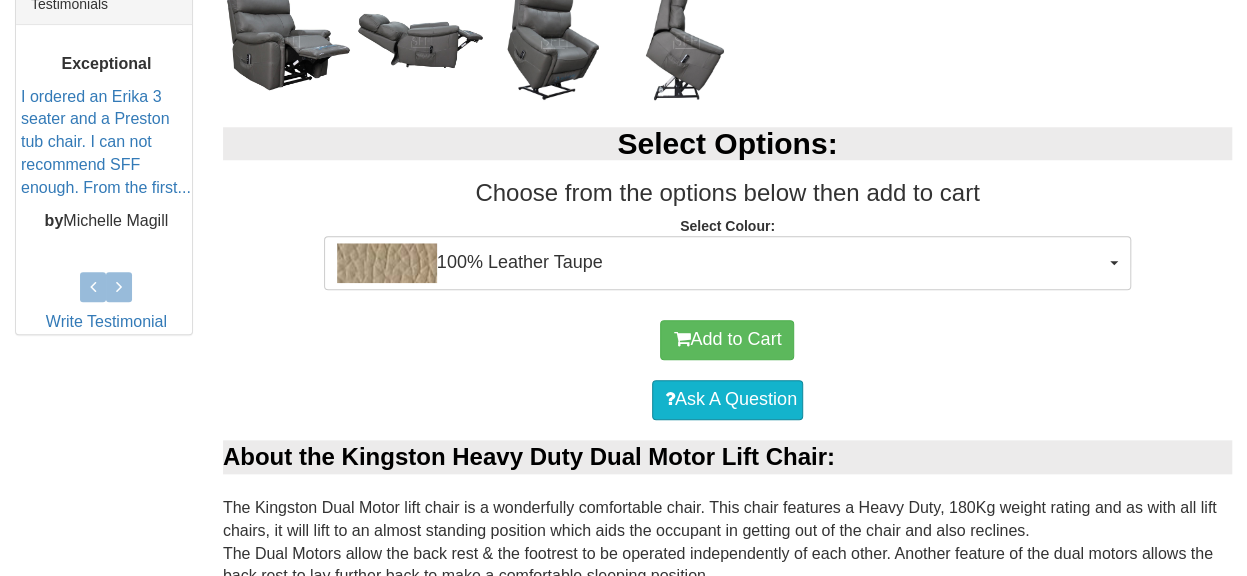 scroll, scrollTop: 867, scrollLeft: 0, axis: vertical 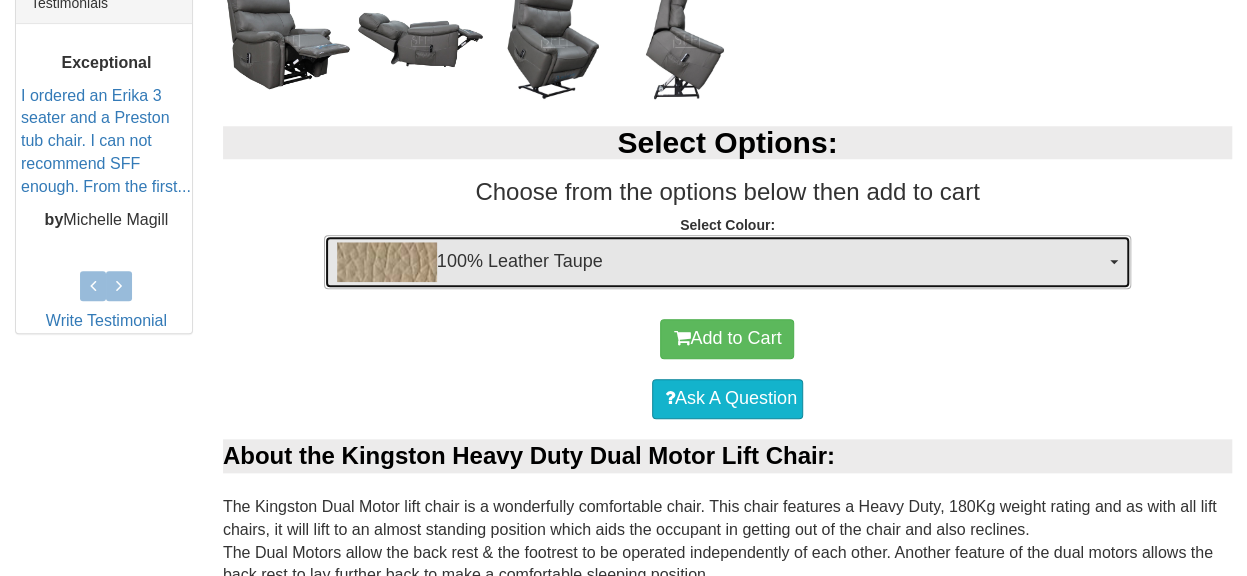 click on "100% Leather Taupe" at bounding box center [721, 262] 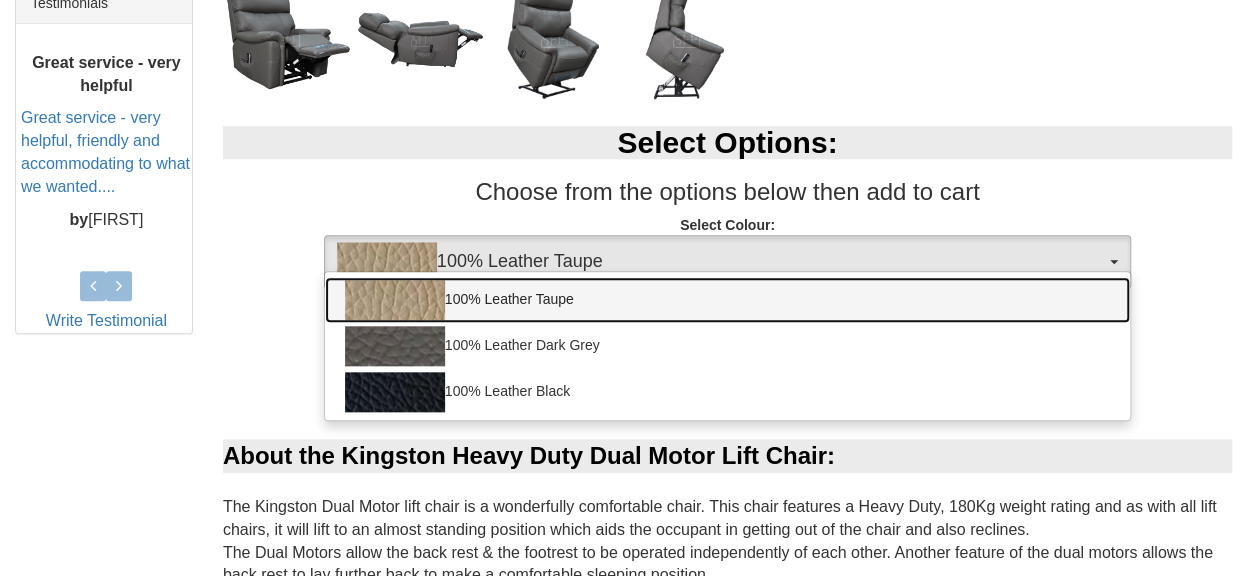 click on "100% Leather Taupe" at bounding box center [727, 300] 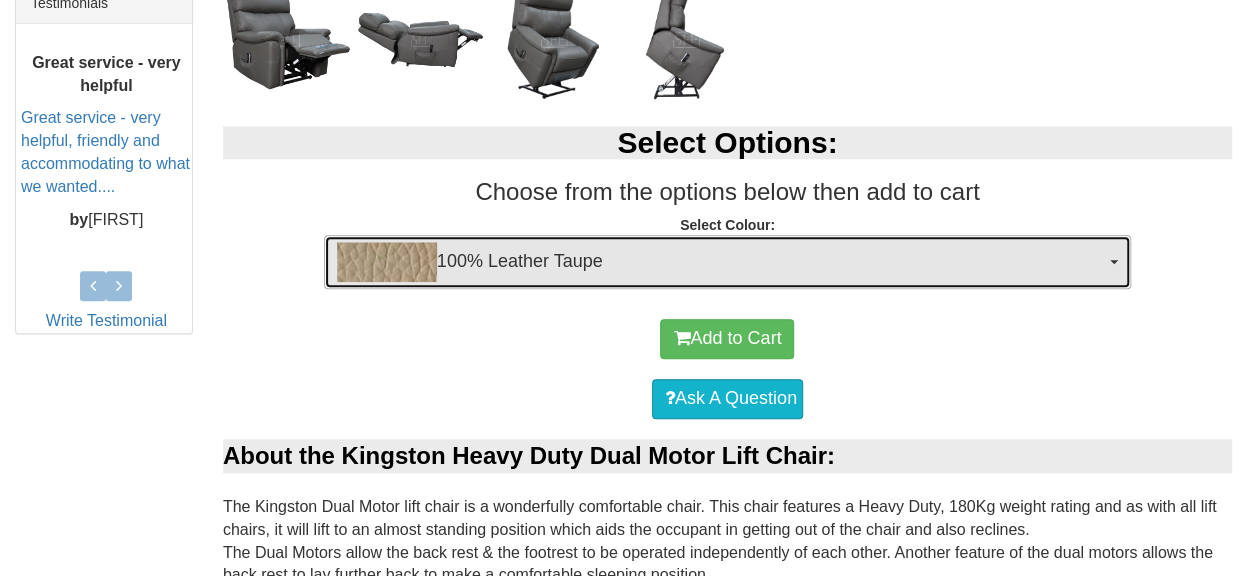 click on "100% Leather Taupe" at bounding box center (721, 262) 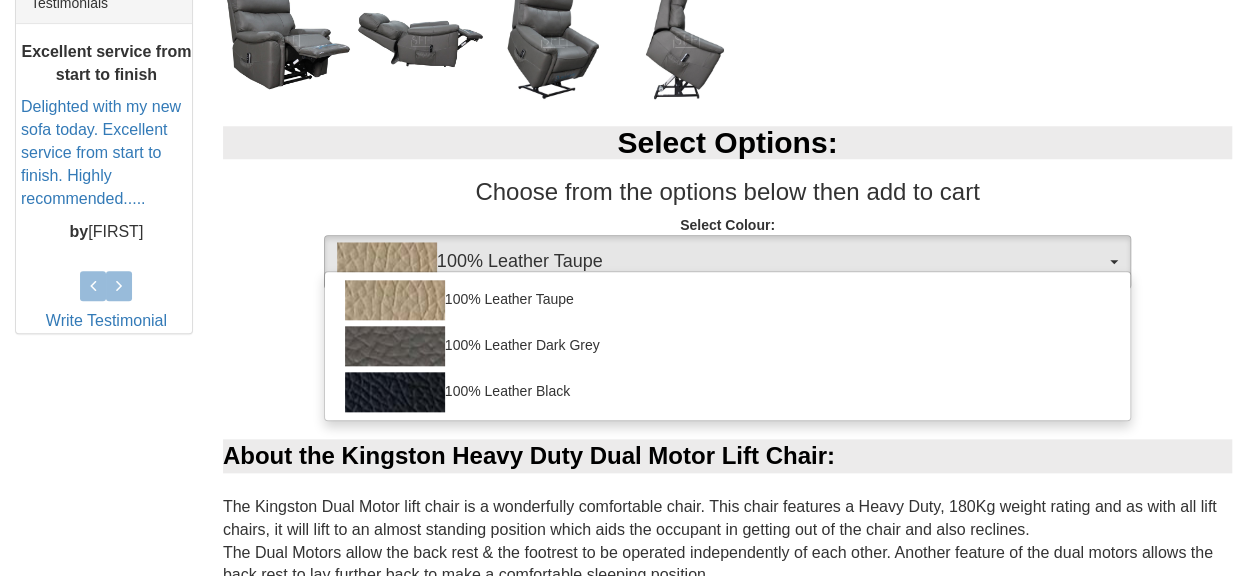 click on "Choose from the options below then add to cart" at bounding box center (727, 192) 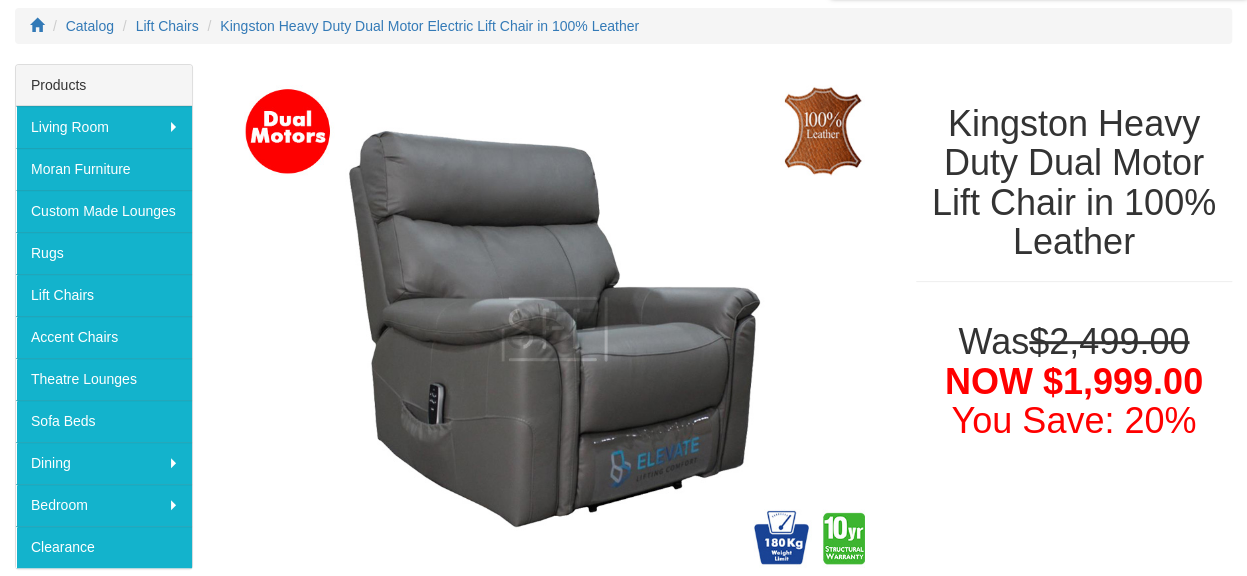 scroll, scrollTop: 243, scrollLeft: 0, axis: vertical 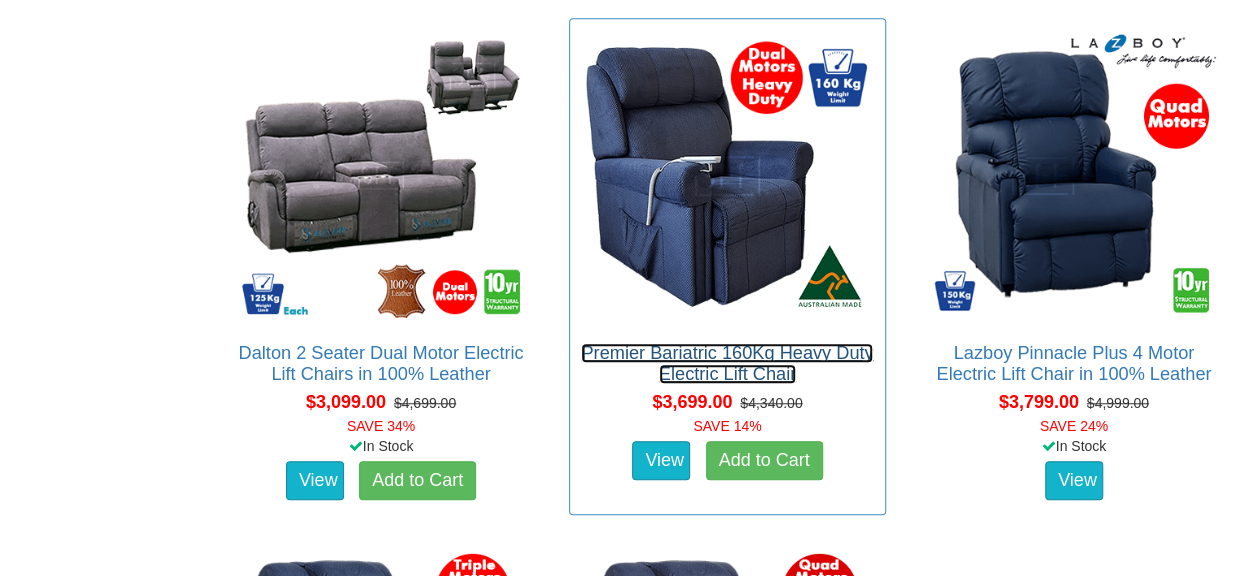 click on "Premier Bariatric 160Kg Heavy Duty Electric Lift Chair" at bounding box center (727, 363) 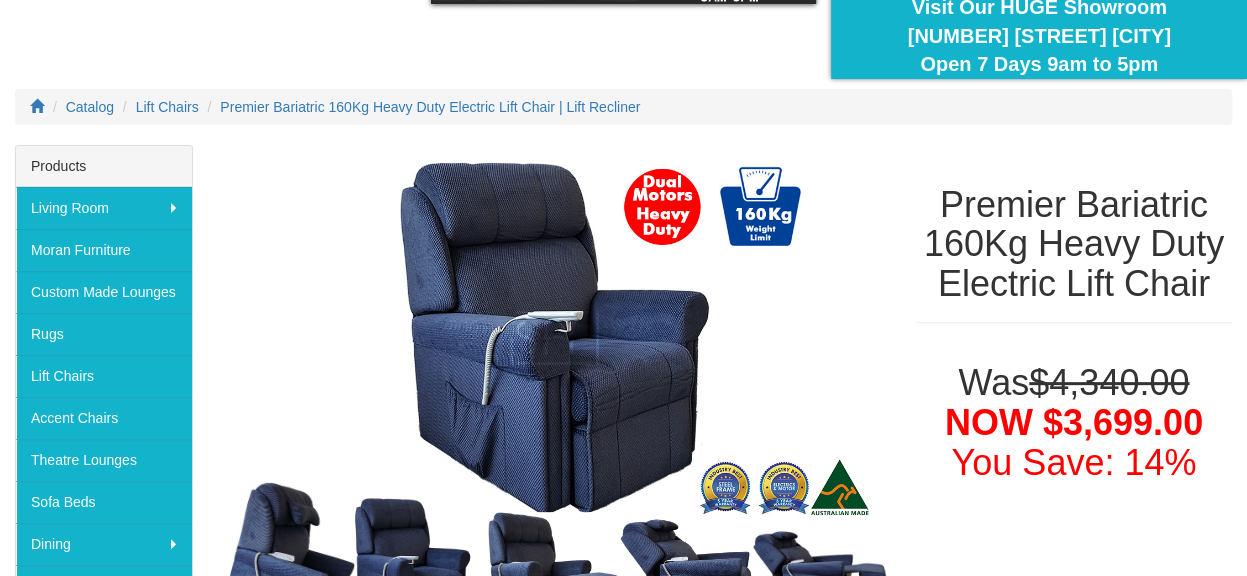 scroll, scrollTop: 149, scrollLeft: 0, axis: vertical 